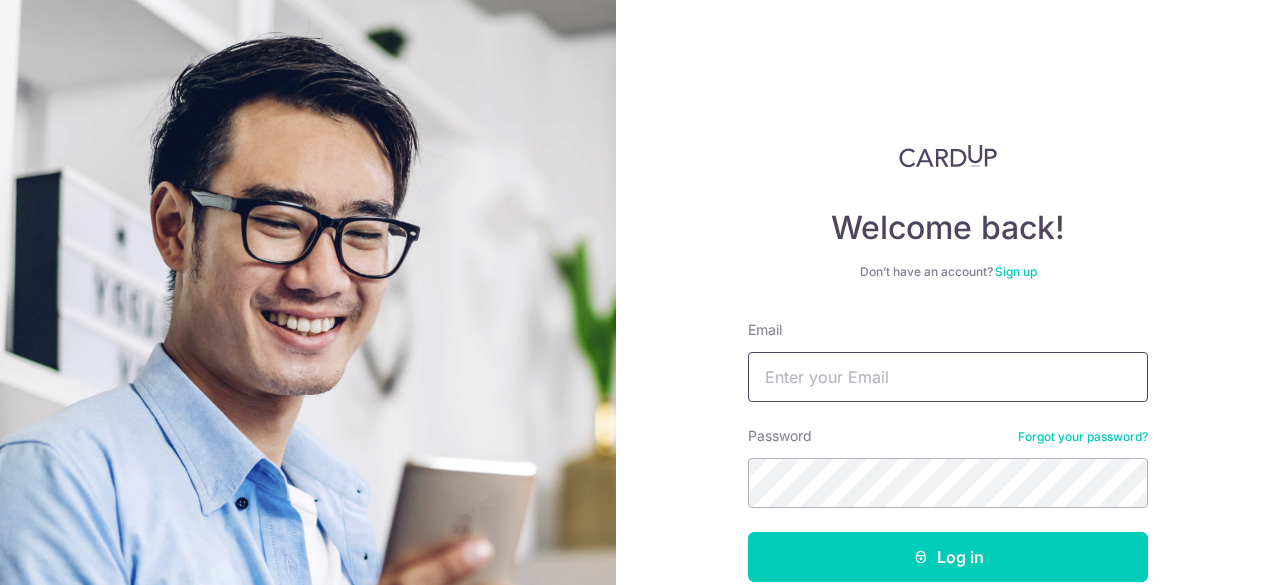 scroll, scrollTop: 0, scrollLeft: 0, axis: both 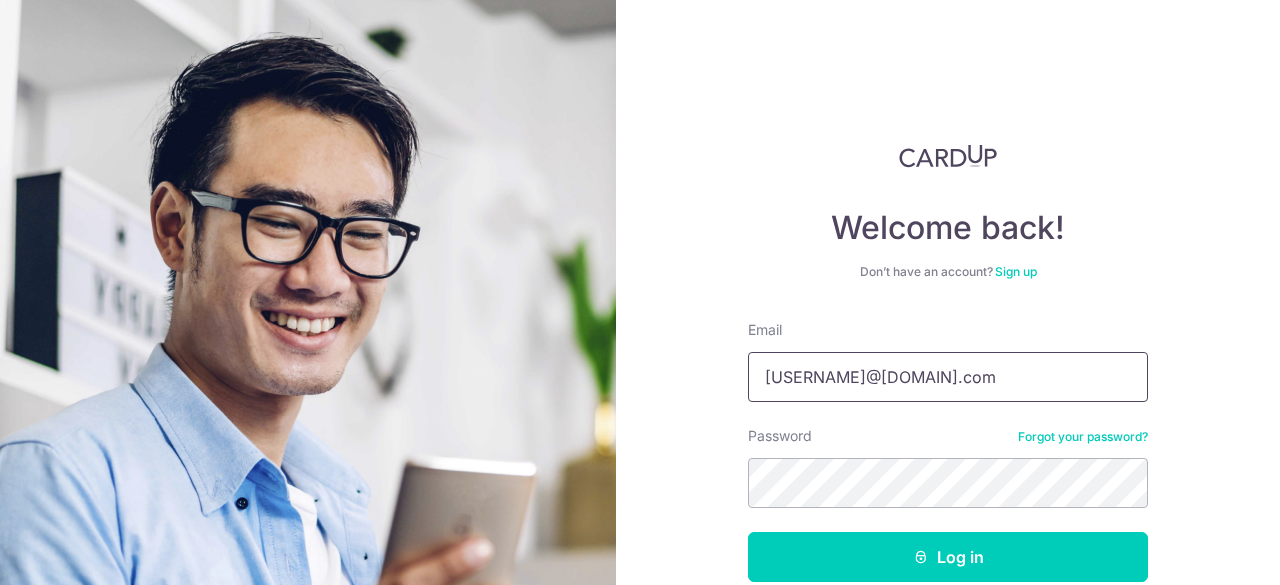 type on "[USERNAME]@[DOMAIN].com" 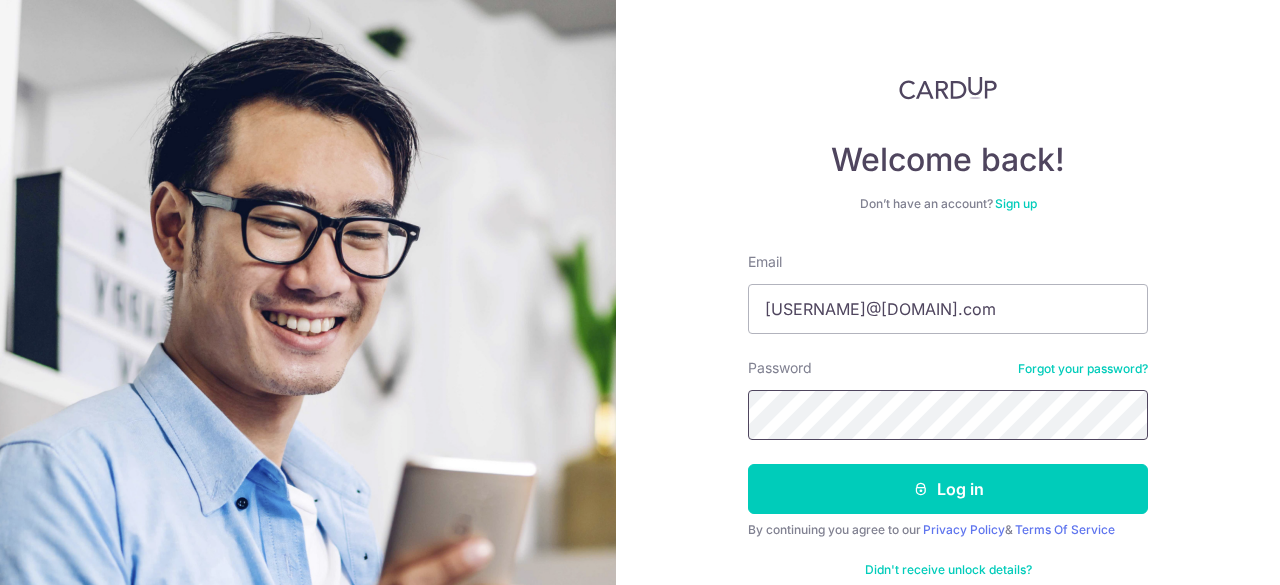 scroll, scrollTop: 100, scrollLeft: 0, axis: vertical 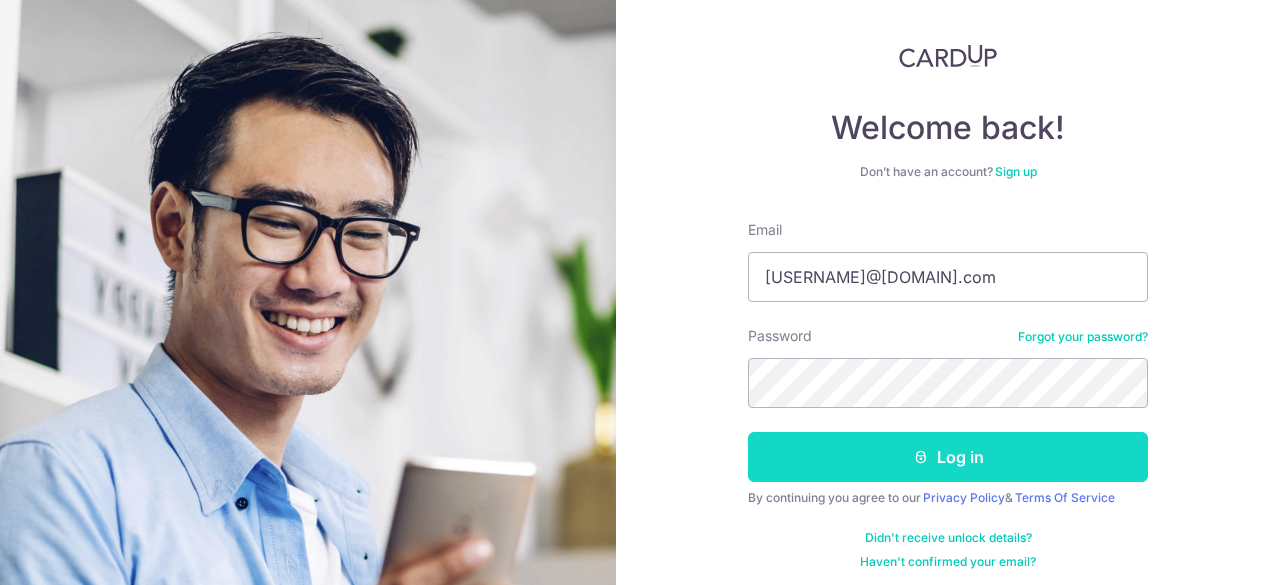click on "Log in" at bounding box center [948, 457] 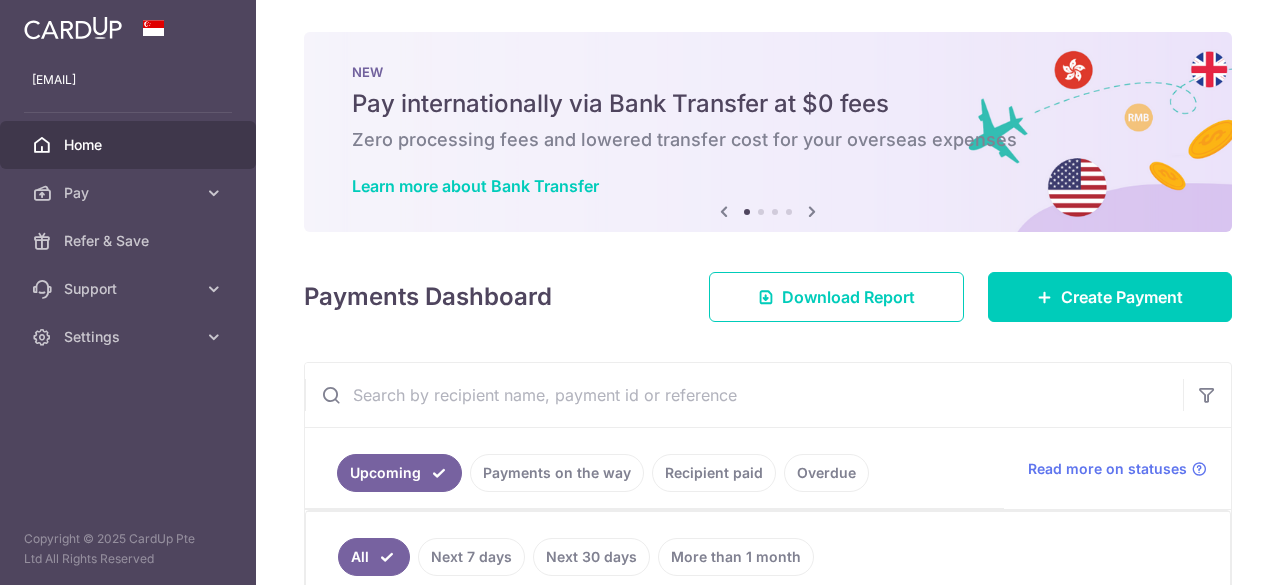 scroll, scrollTop: 0, scrollLeft: 0, axis: both 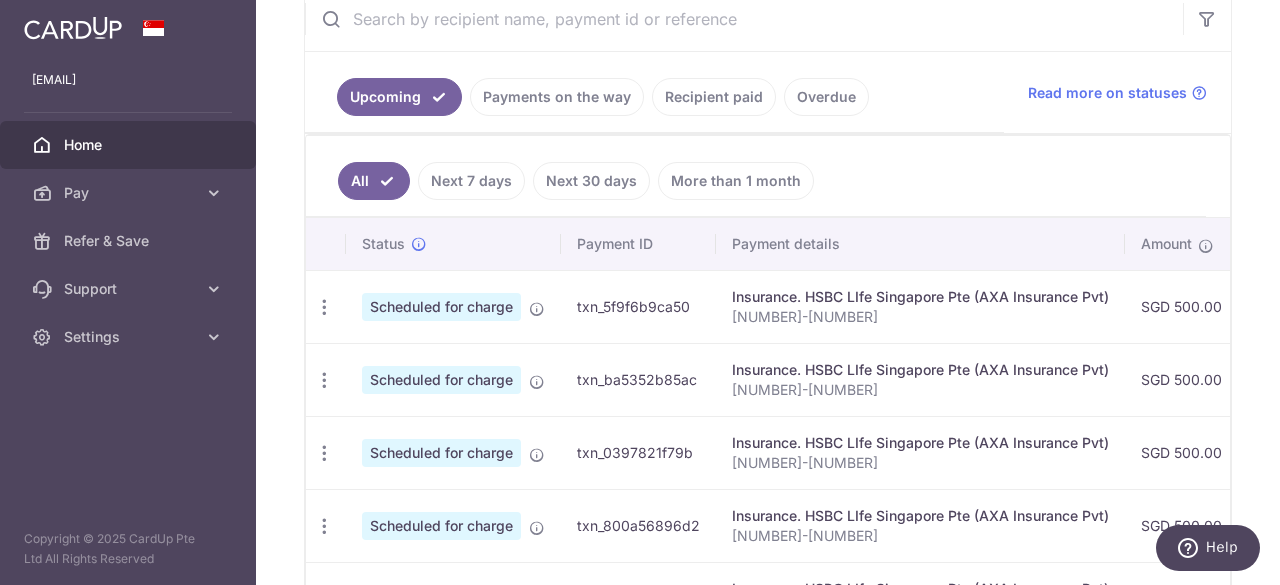 click on "Next 7 days" at bounding box center (471, 181) 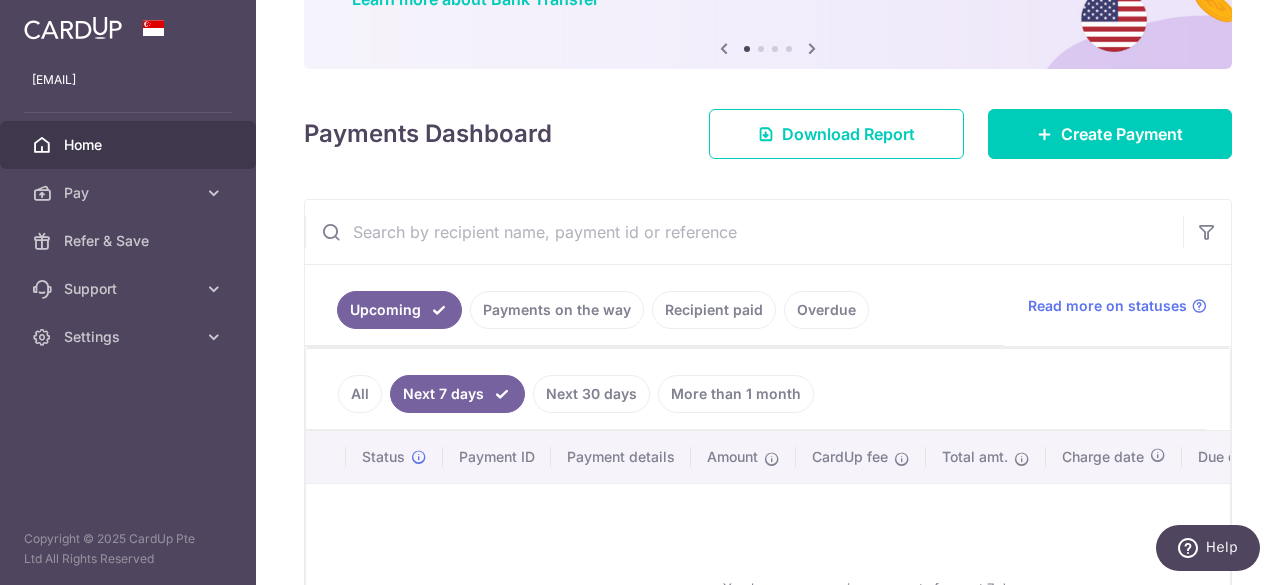 scroll, scrollTop: 395, scrollLeft: 0, axis: vertical 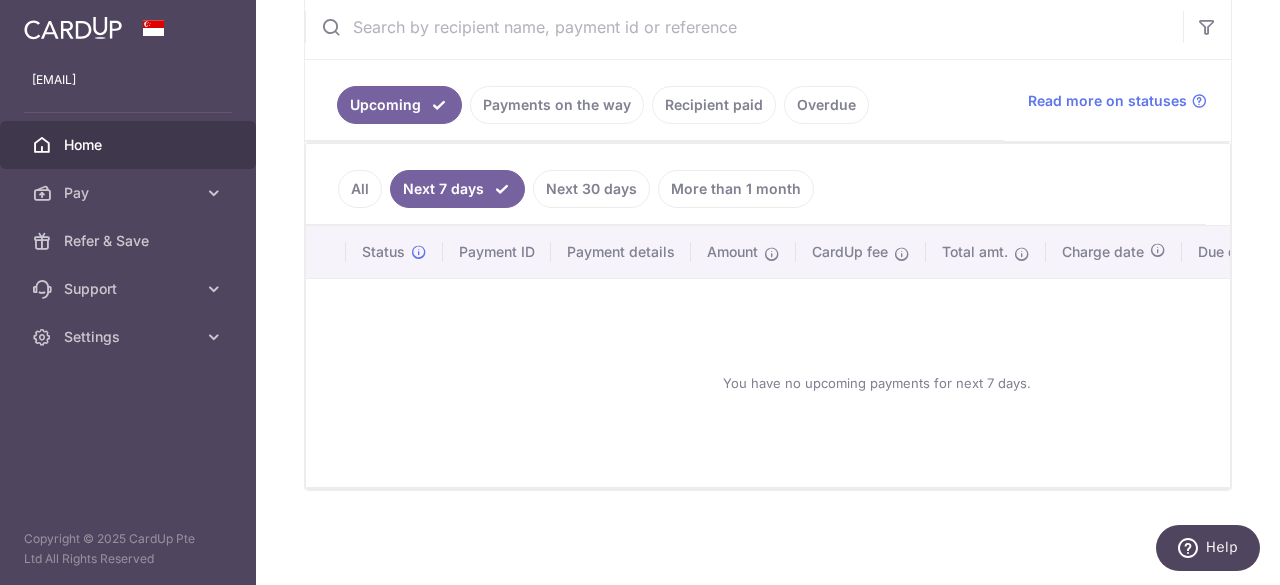 click on "All" at bounding box center [360, 189] 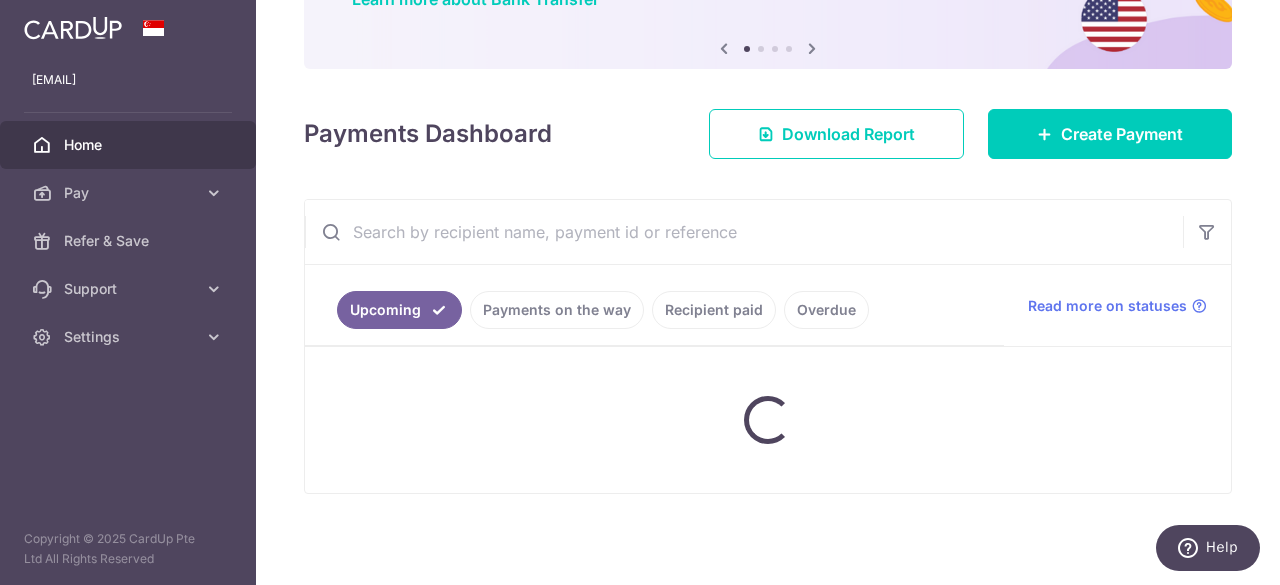 scroll, scrollTop: 400, scrollLeft: 0, axis: vertical 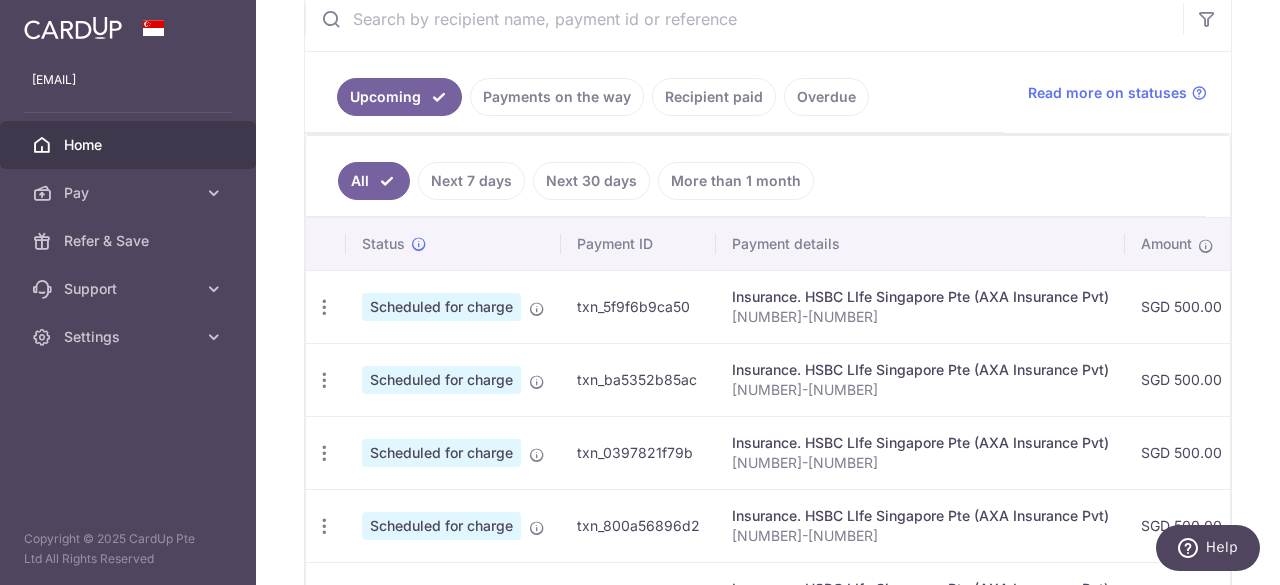 click on "Payments on the way" at bounding box center [557, 97] 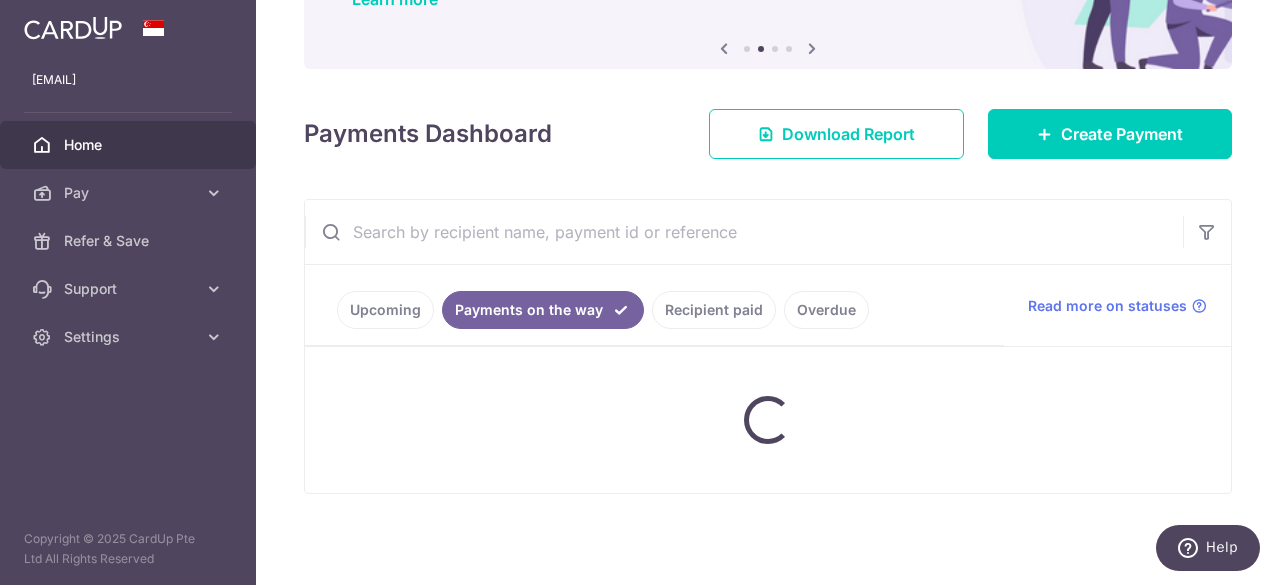 scroll, scrollTop: 249, scrollLeft: 0, axis: vertical 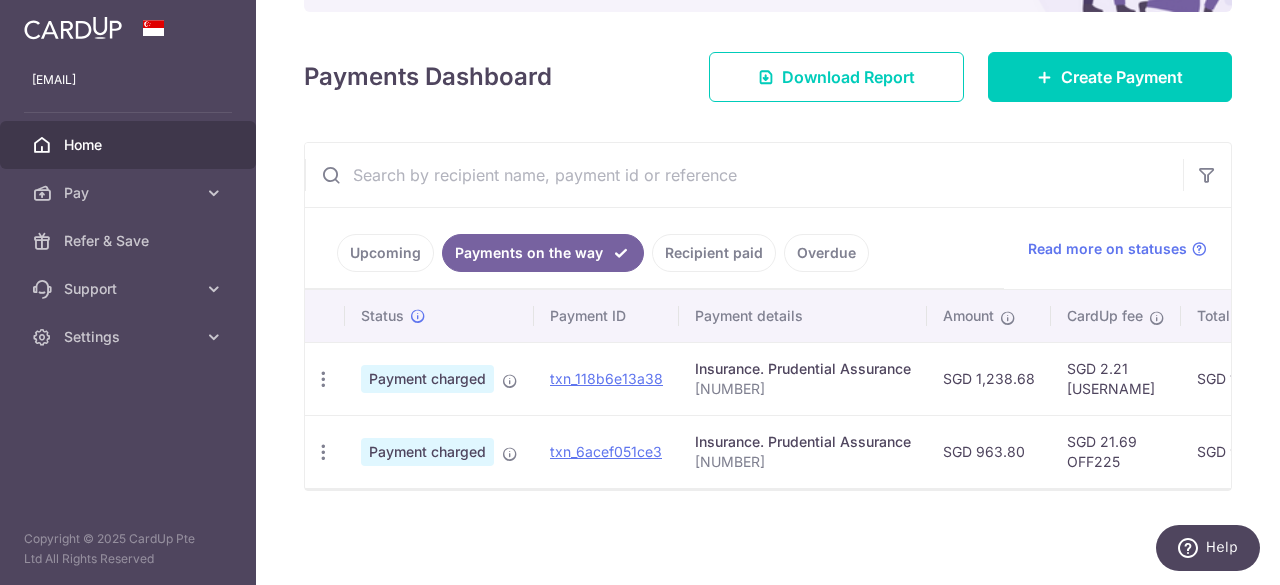 click on "Recipient paid" at bounding box center [714, 253] 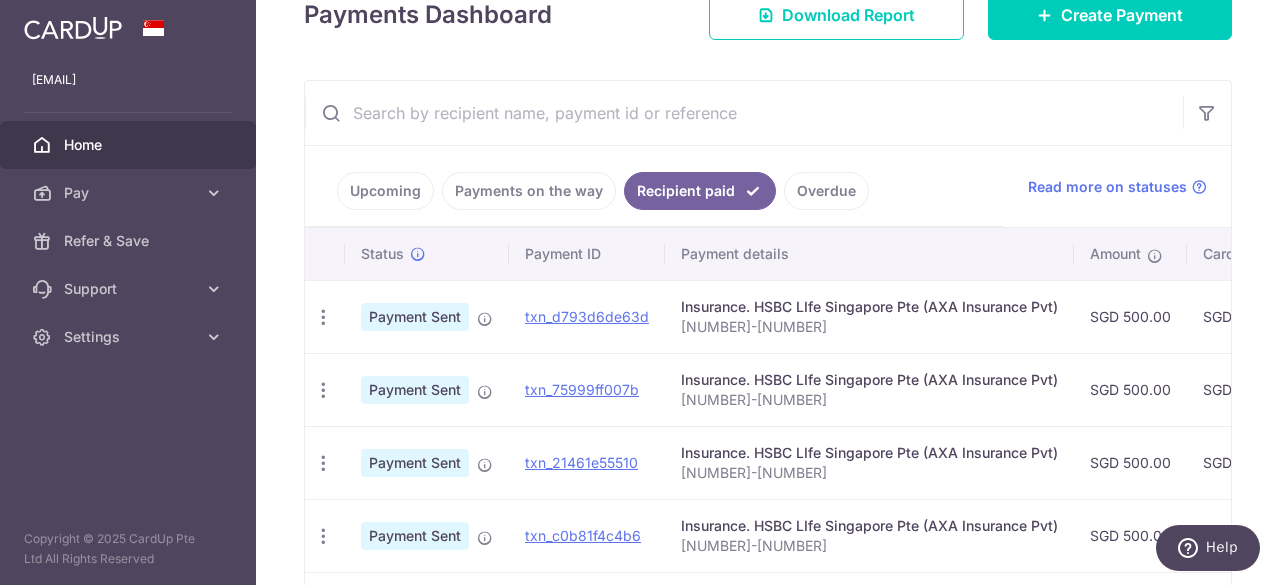 scroll, scrollTop: 300, scrollLeft: 0, axis: vertical 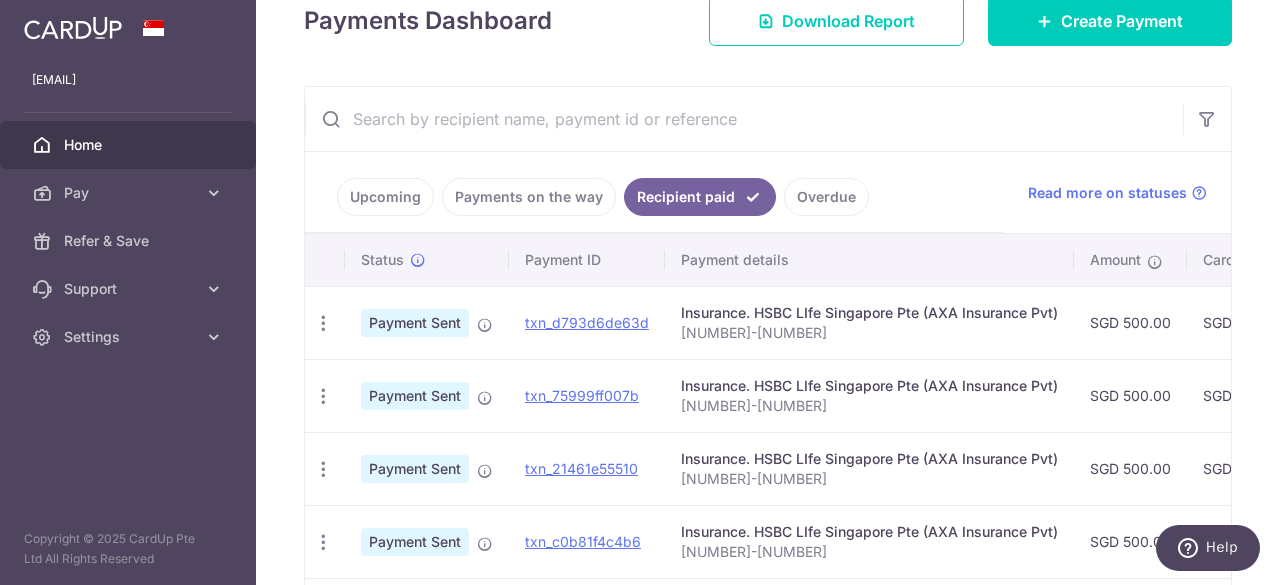 click on "Upcoming" at bounding box center [385, 197] 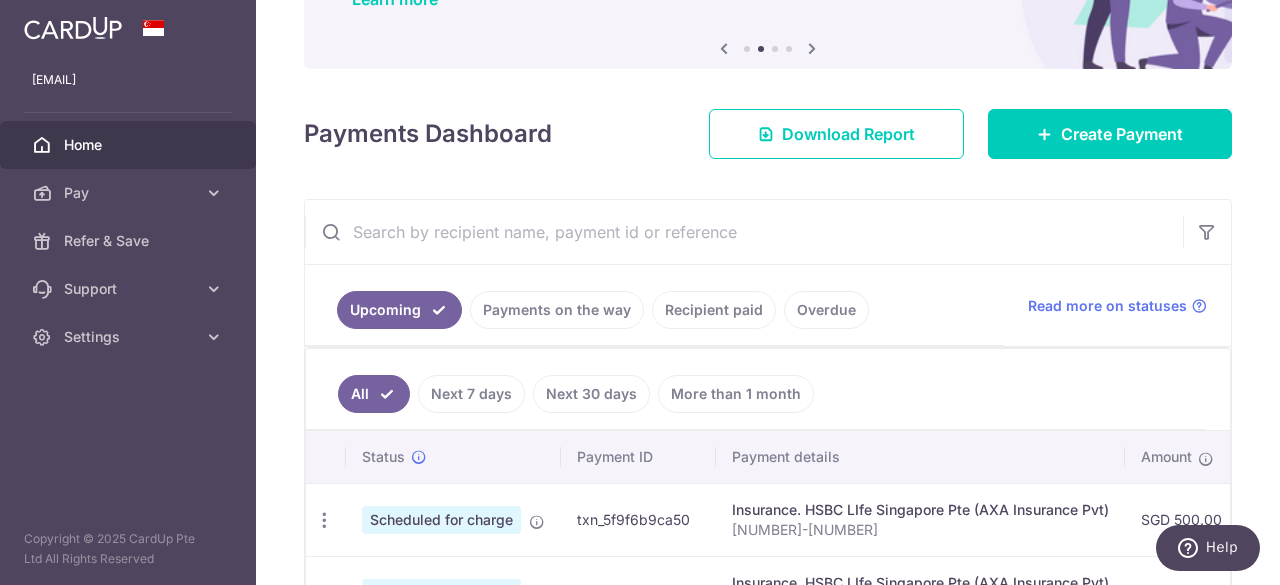 scroll, scrollTop: 300, scrollLeft: 0, axis: vertical 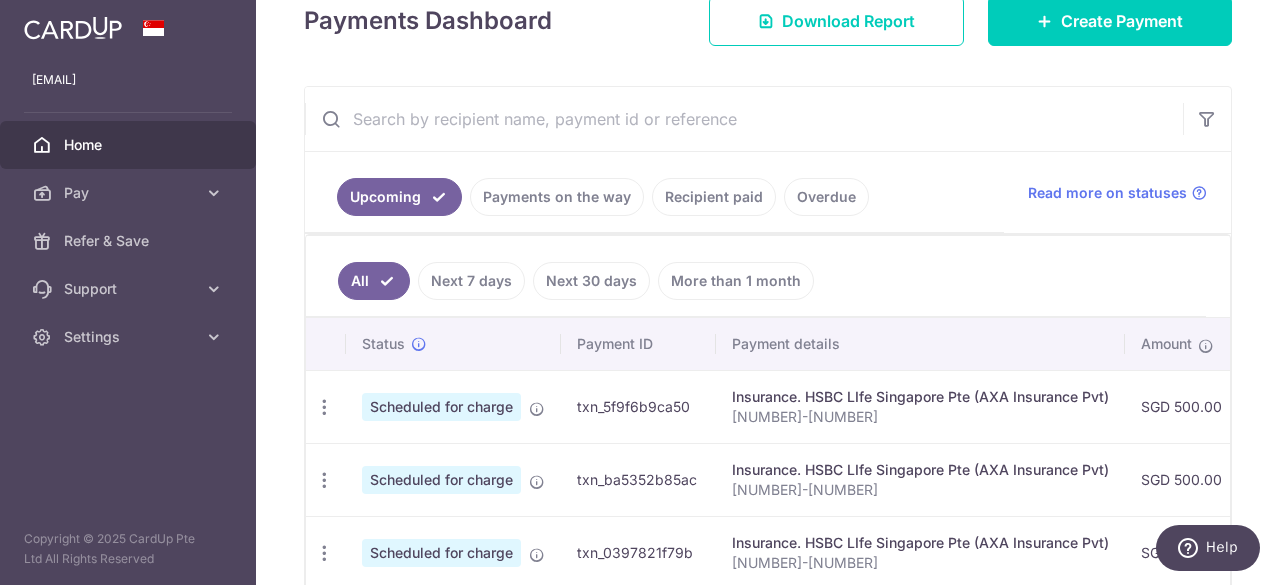click on "Payments on the way" at bounding box center (557, 197) 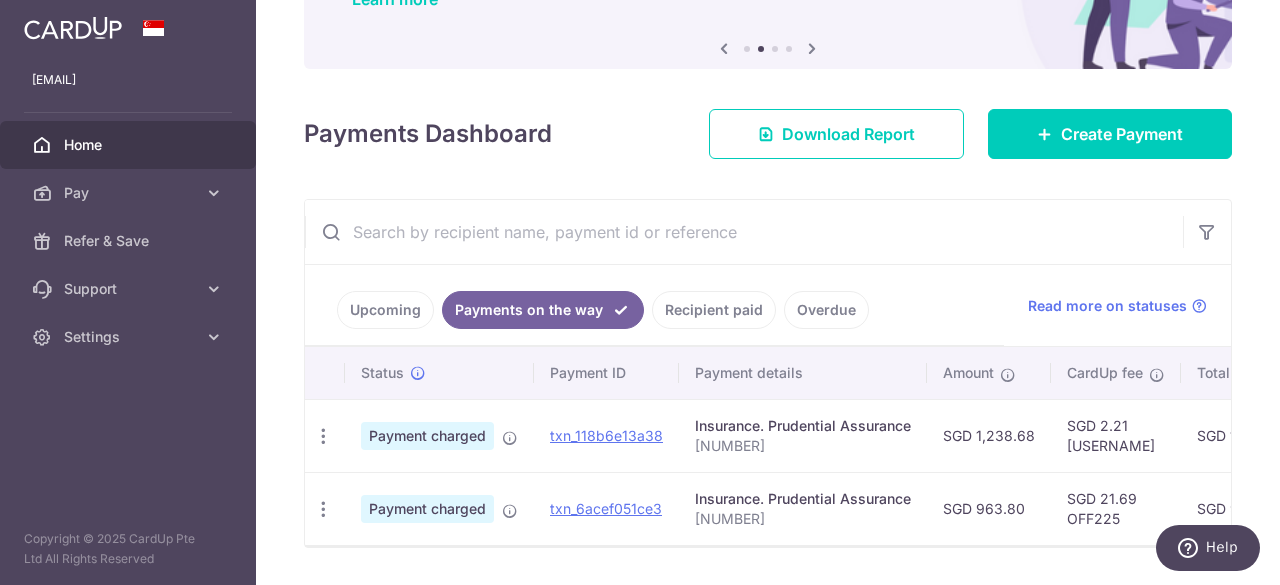 scroll, scrollTop: 249, scrollLeft: 0, axis: vertical 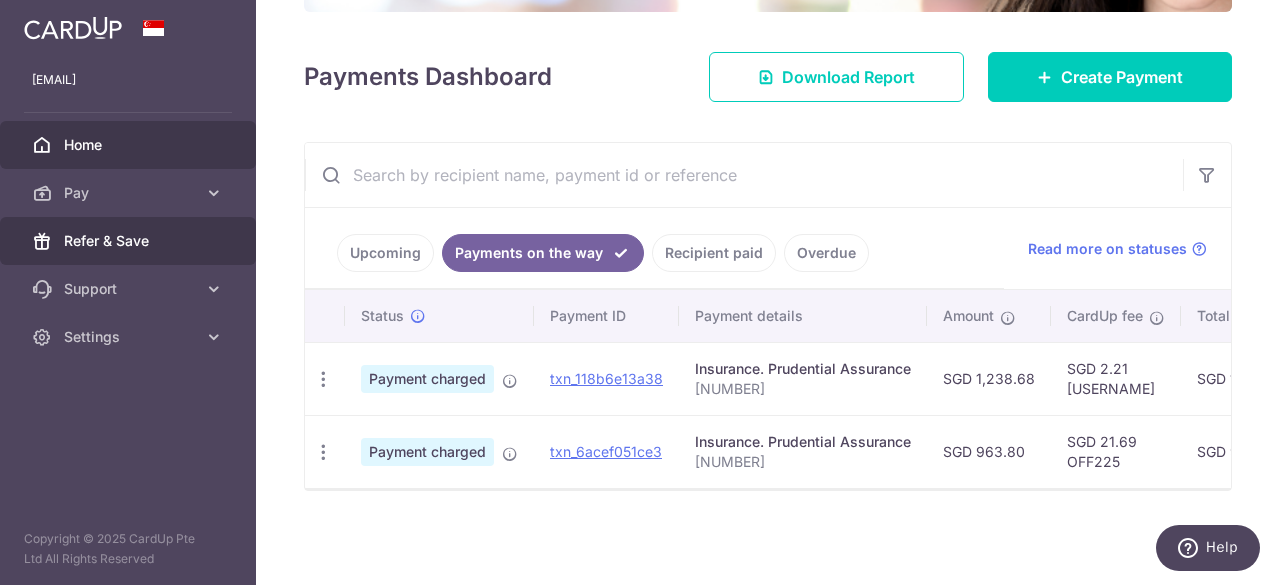 click on "Refer & Save" at bounding box center (130, 241) 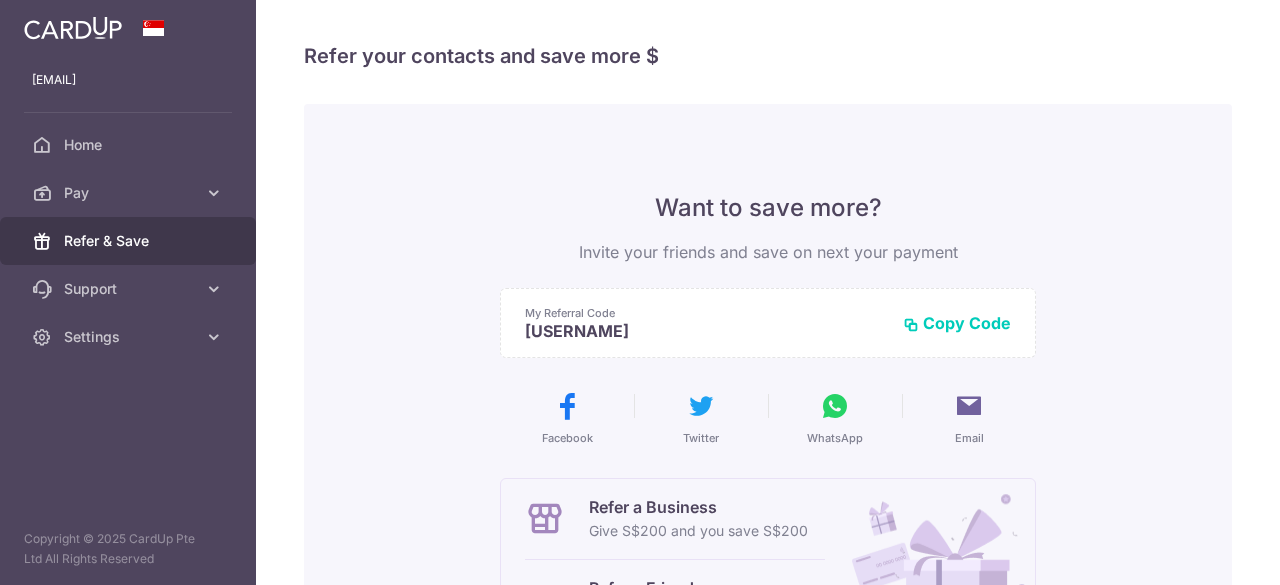scroll, scrollTop: 0, scrollLeft: 0, axis: both 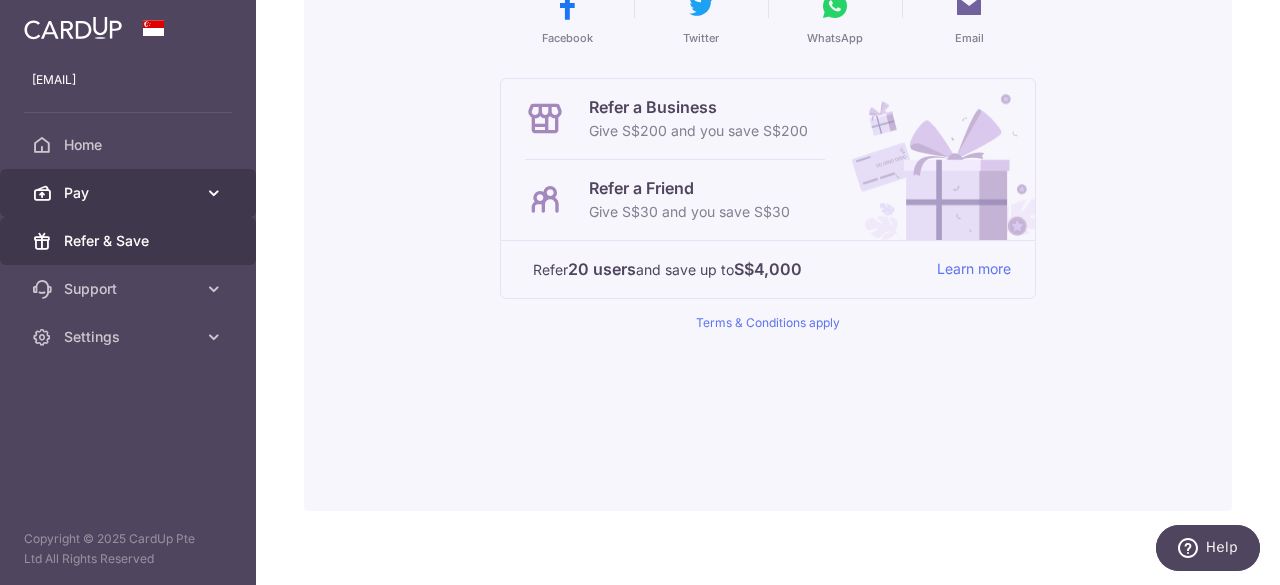click on "Pay" at bounding box center [130, 193] 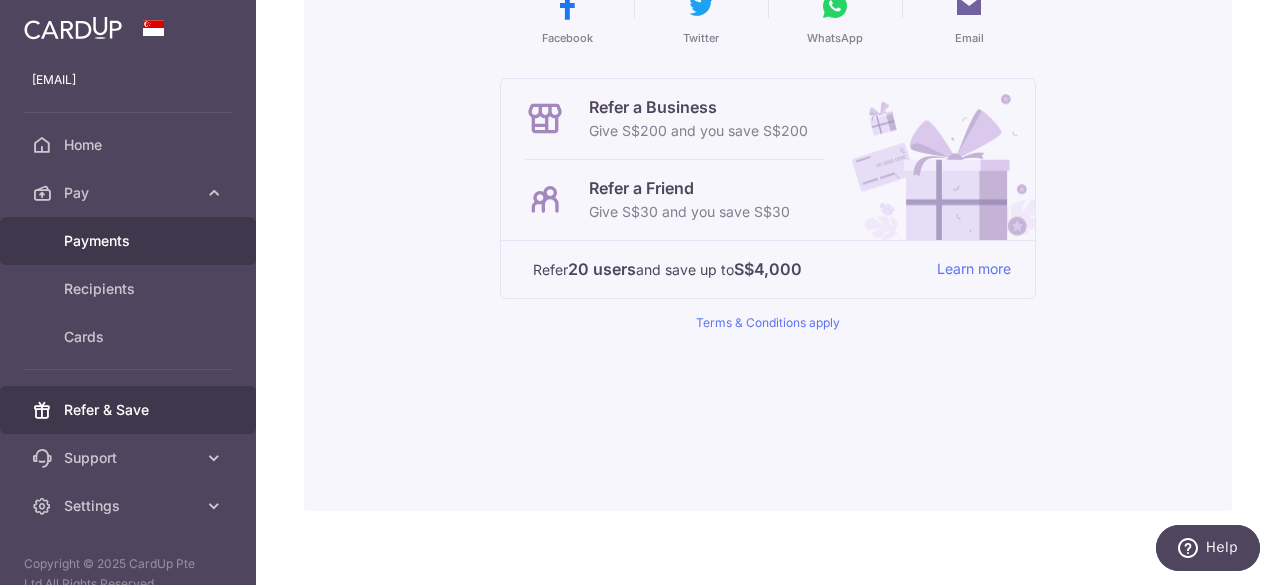 click on "Payments" at bounding box center [130, 241] 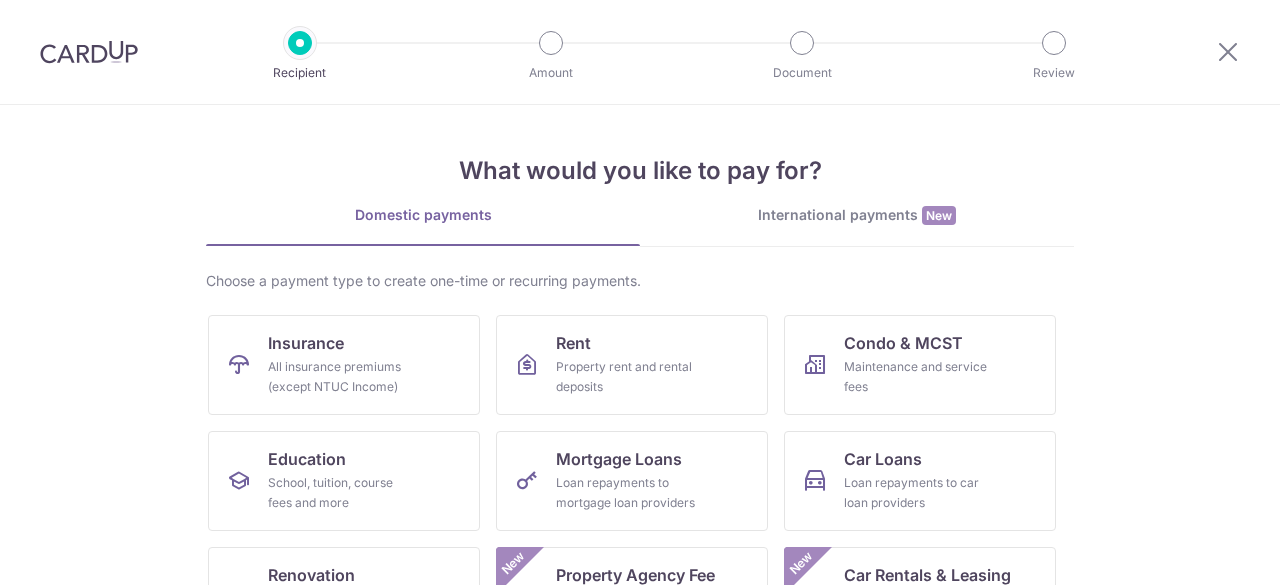 scroll, scrollTop: 0, scrollLeft: 0, axis: both 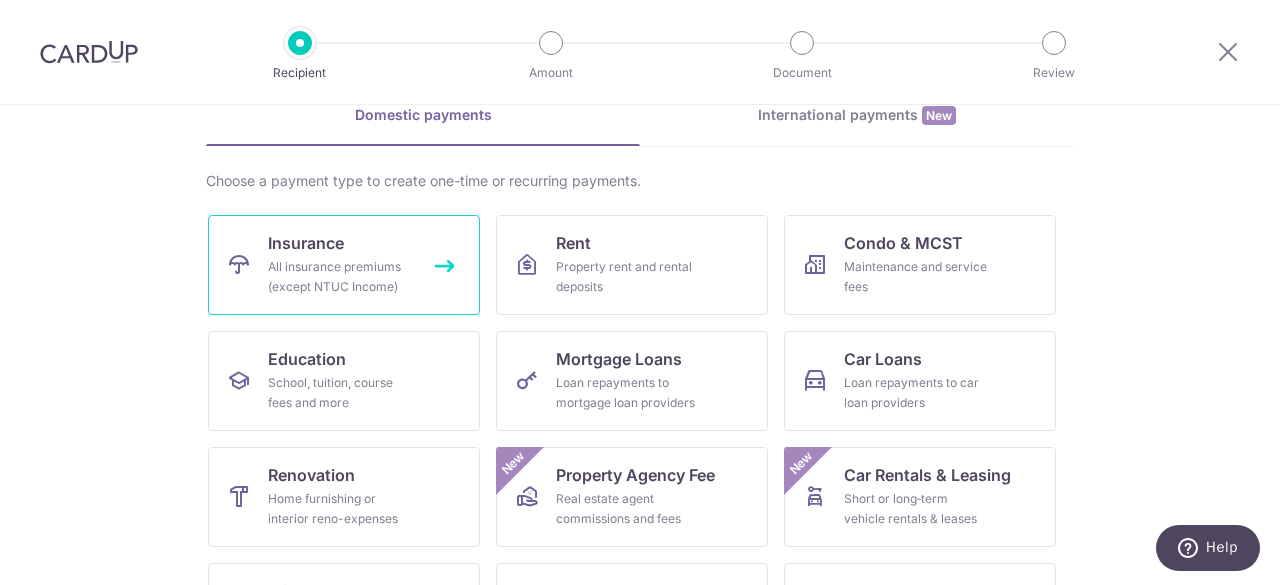 click on "Insurance All insurance premiums (except NTUC Income)" at bounding box center [344, 265] 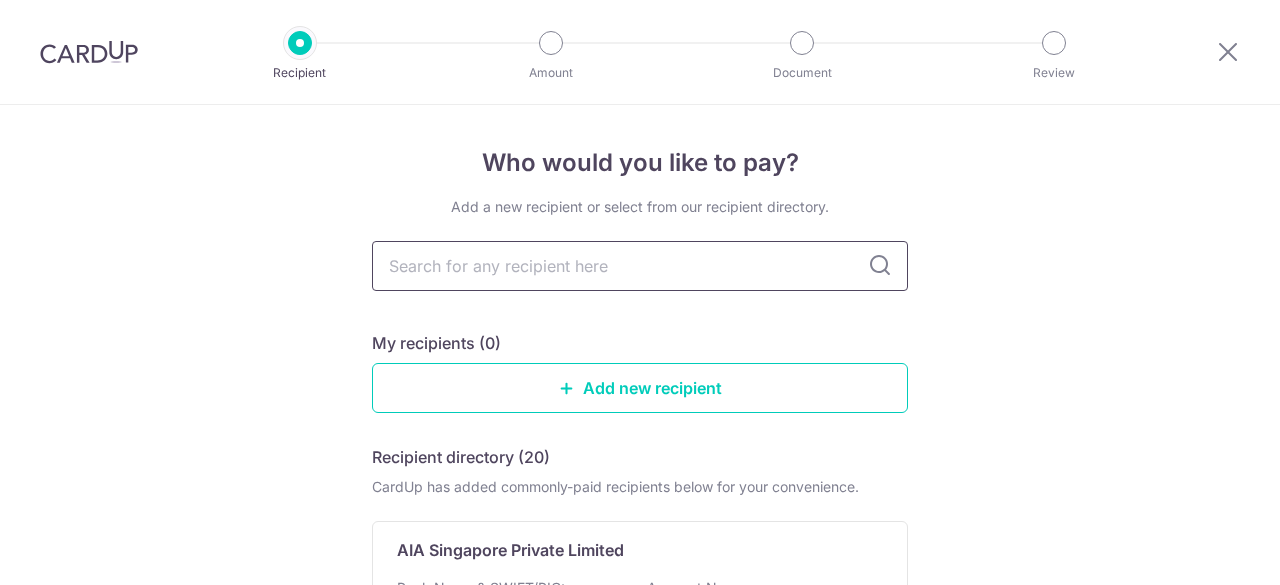 scroll, scrollTop: 0, scrollLeft: 0, axis: both 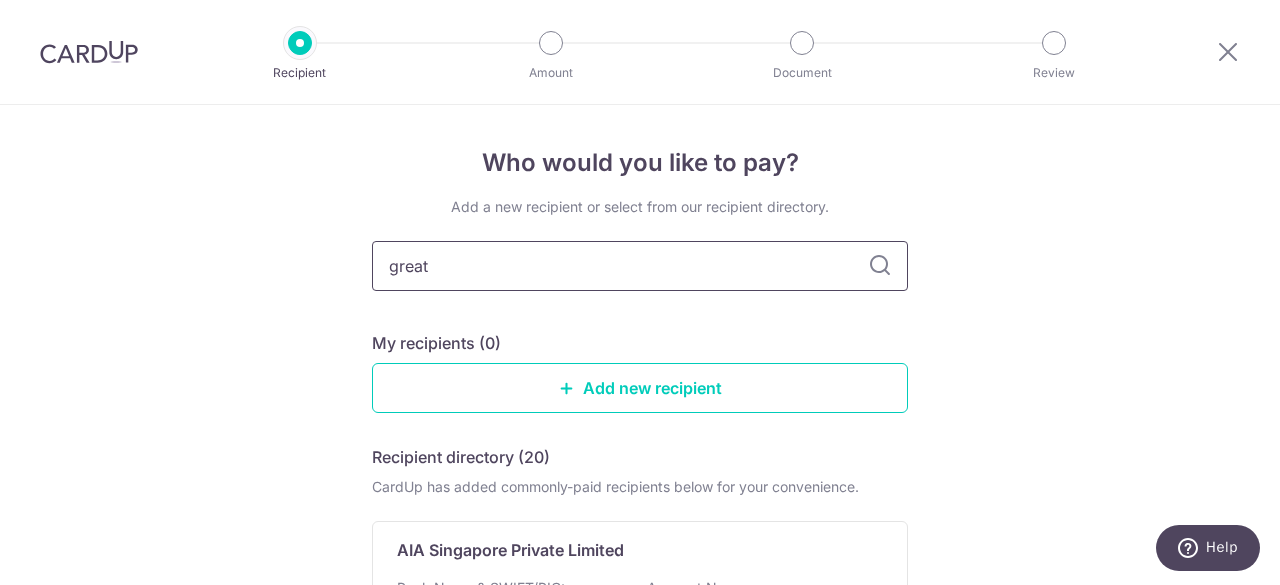 type on "great" 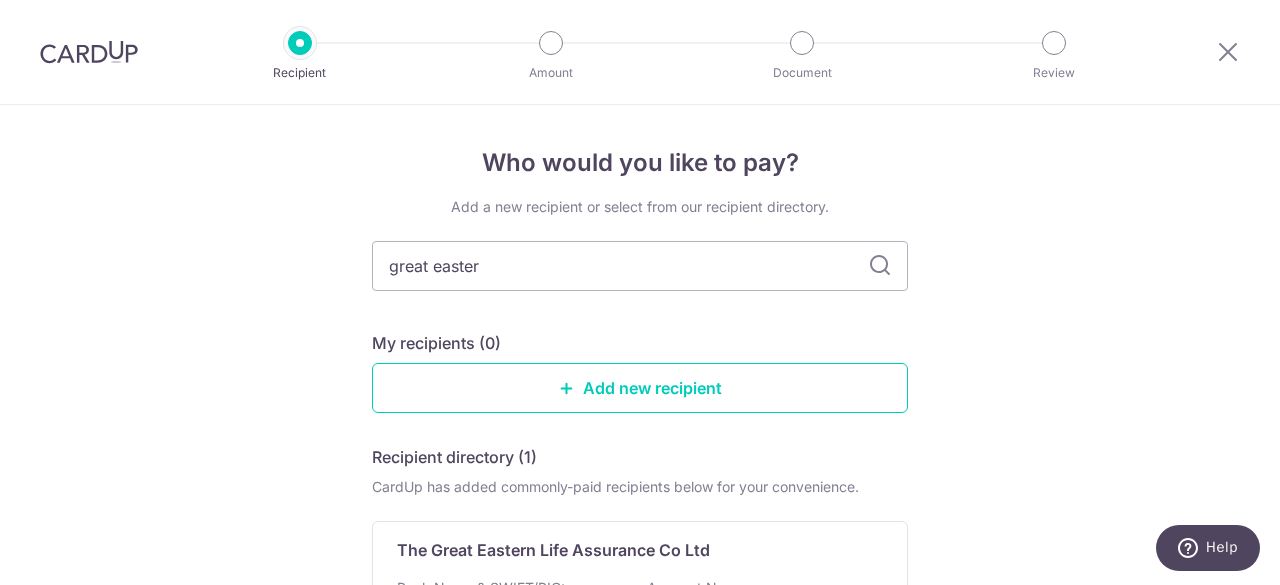 type on "great eastern" 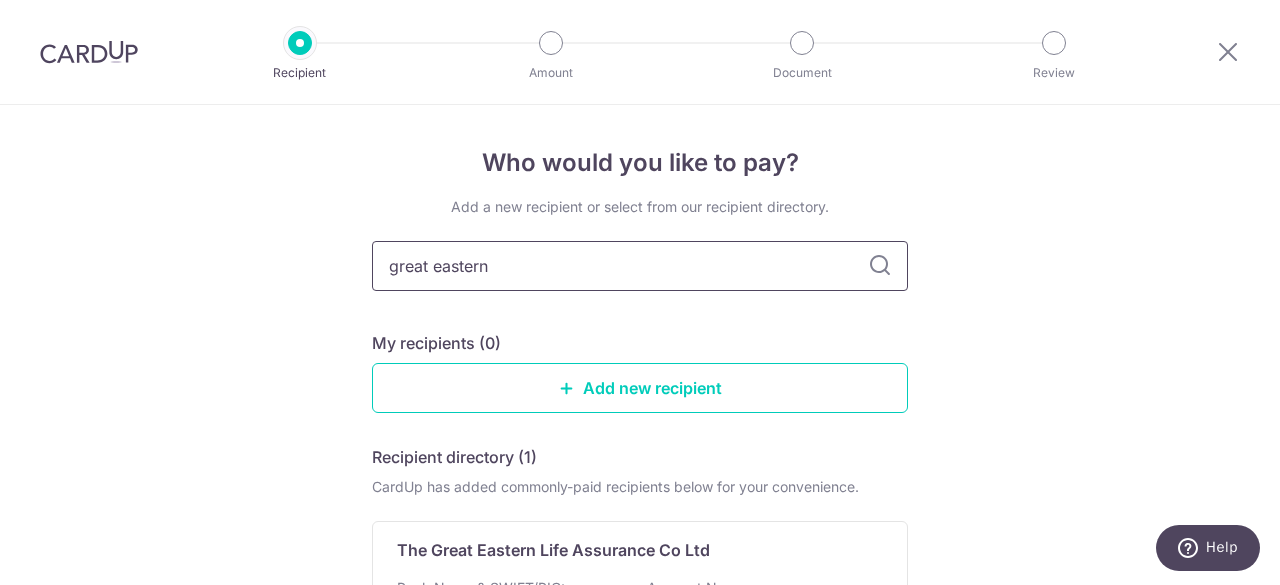click on "great eastern" at bounding box center [640, 266] 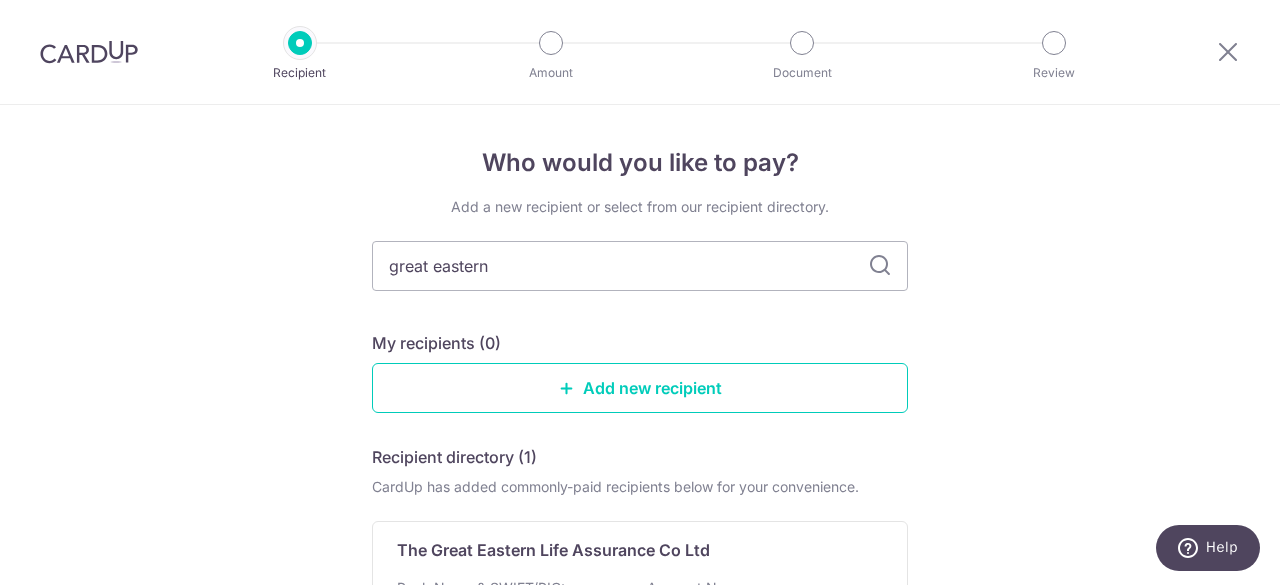 click at bounding box center (880, 266) 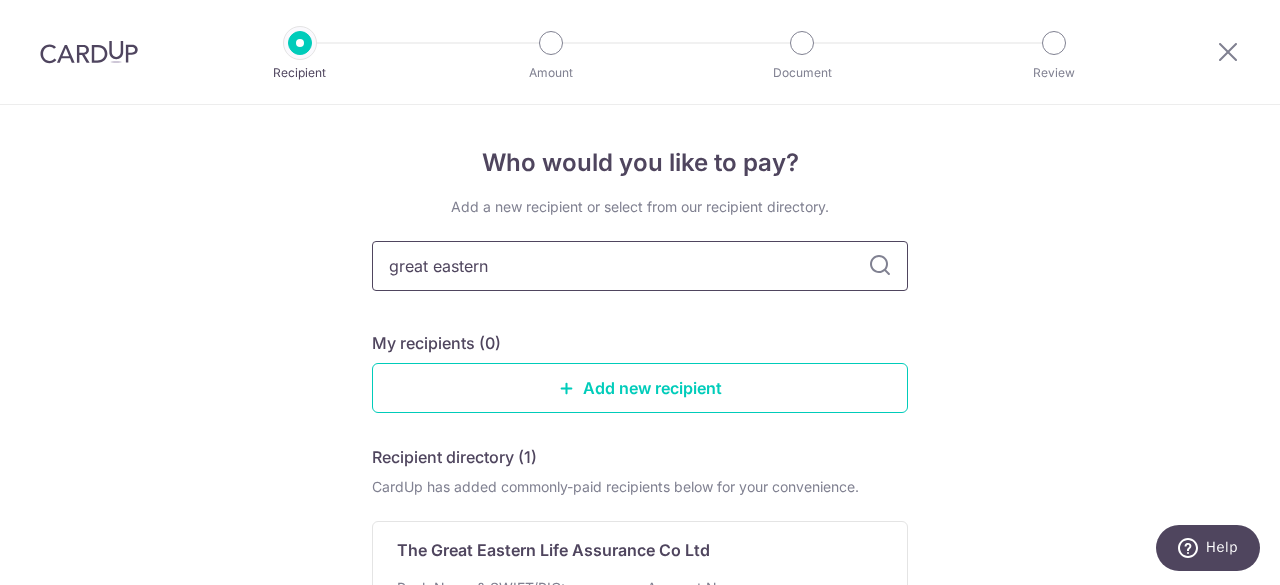 click on "great eastern" at bounding box center (640, 266) 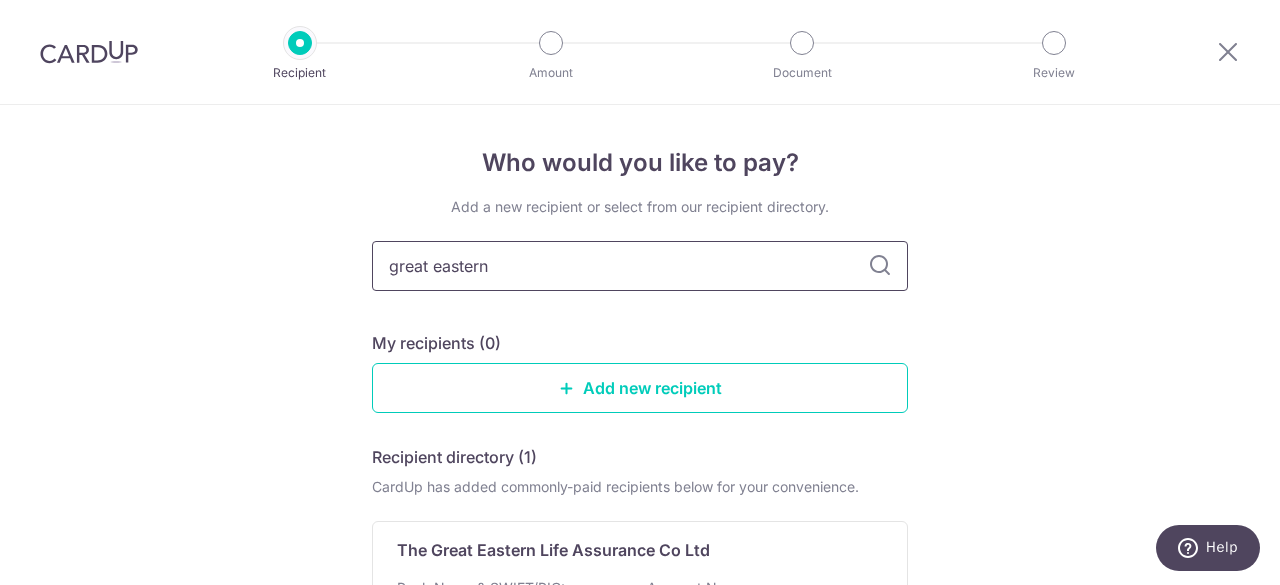 drag, startPoint x: 872, startPoint y: 253, endPoint x: 872, endPoint y: 265, distance: 12 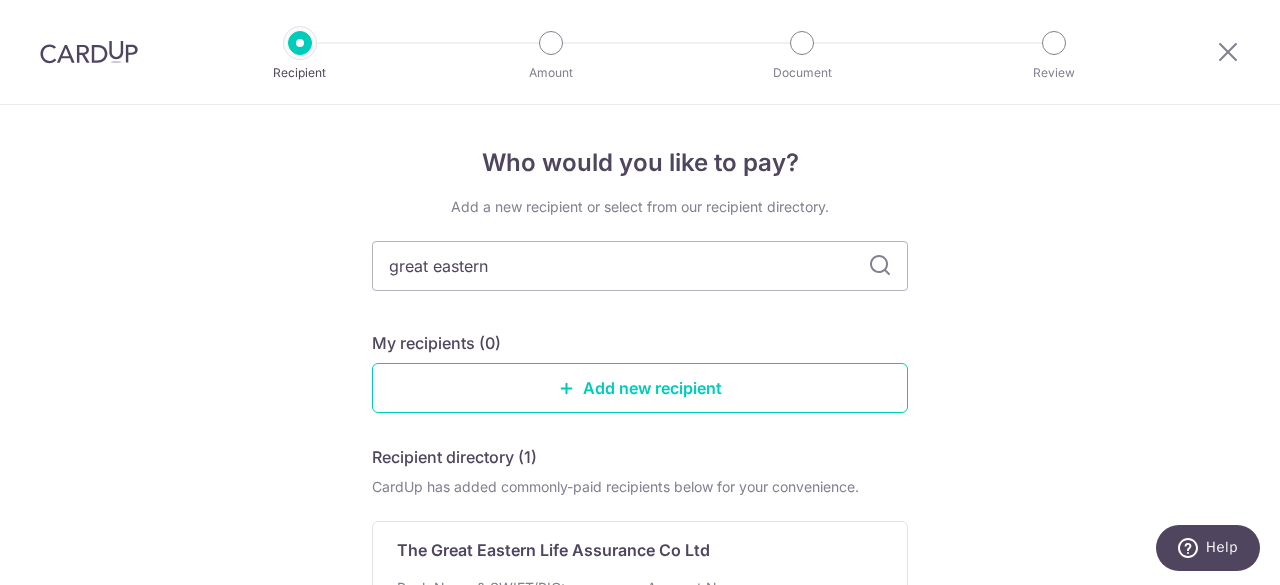 click at bounding box center [880, 266] 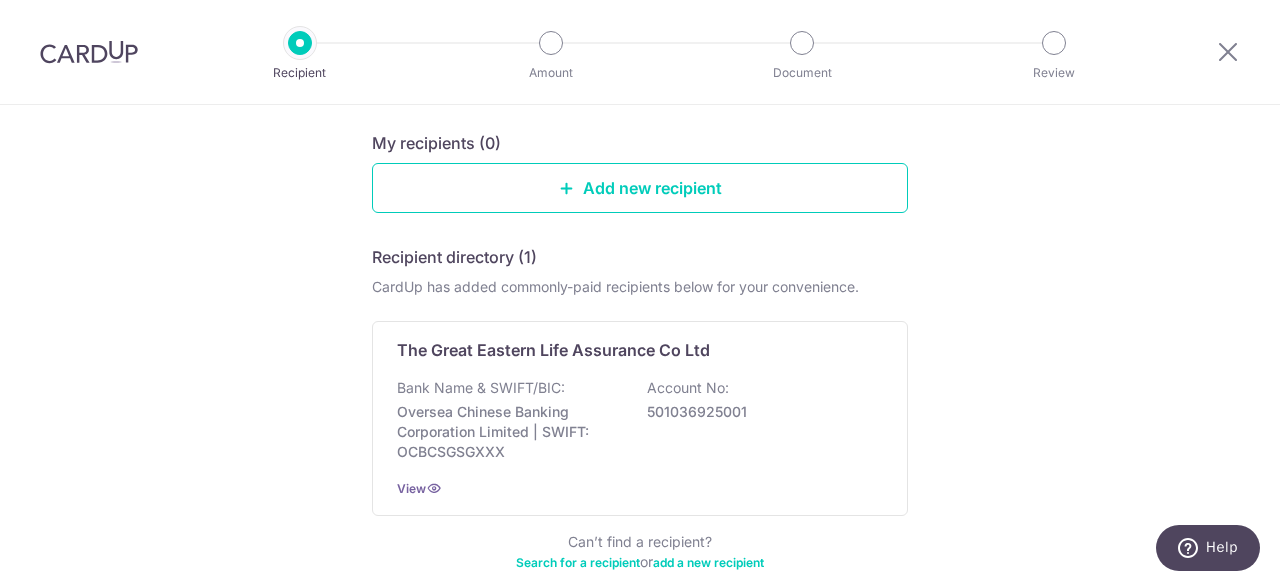 scroll, scrollTop: 300, scrollLeft: 0, axis: vertical 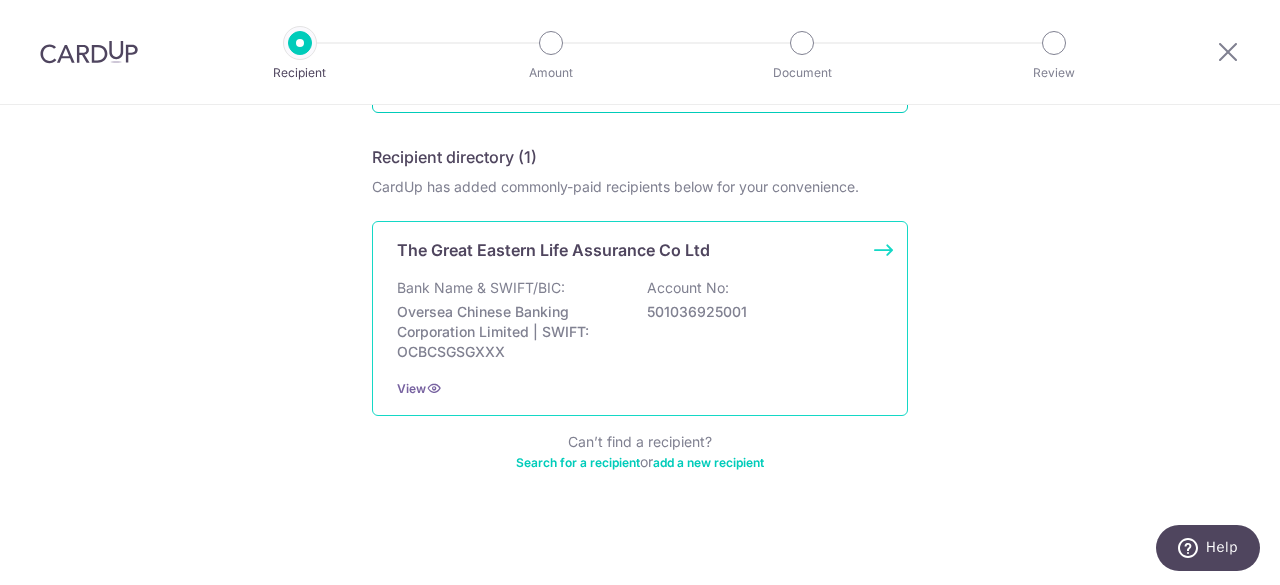 click on "501036925001" at bounding box center [759, 312] 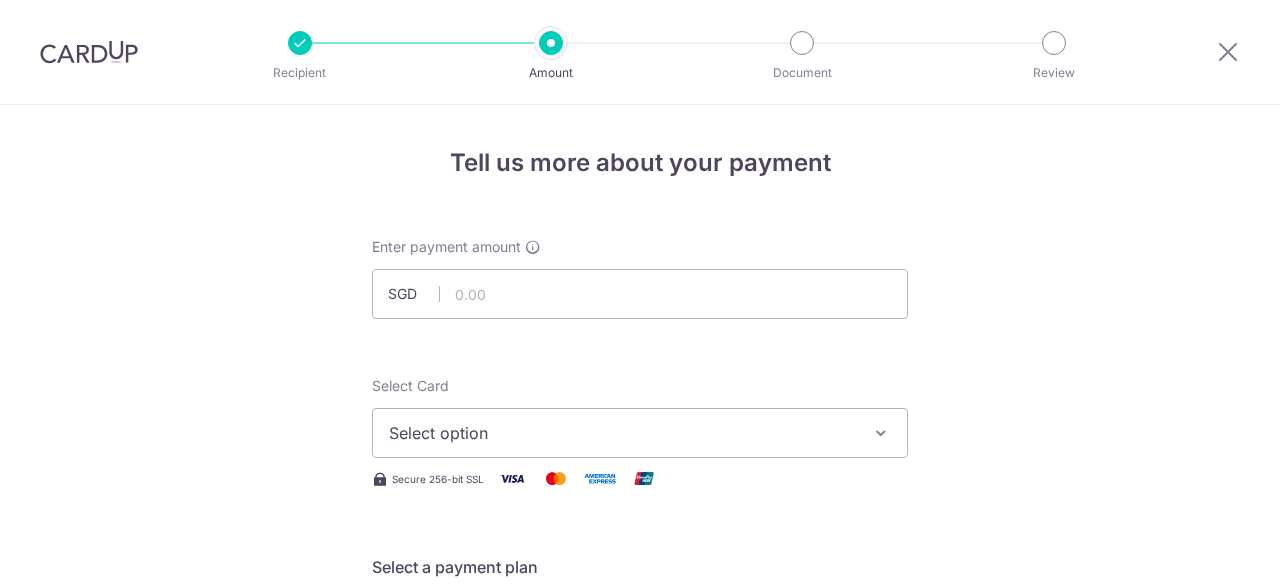 scroll, scrollTop: 0, scrollLeft: 0, axis: both 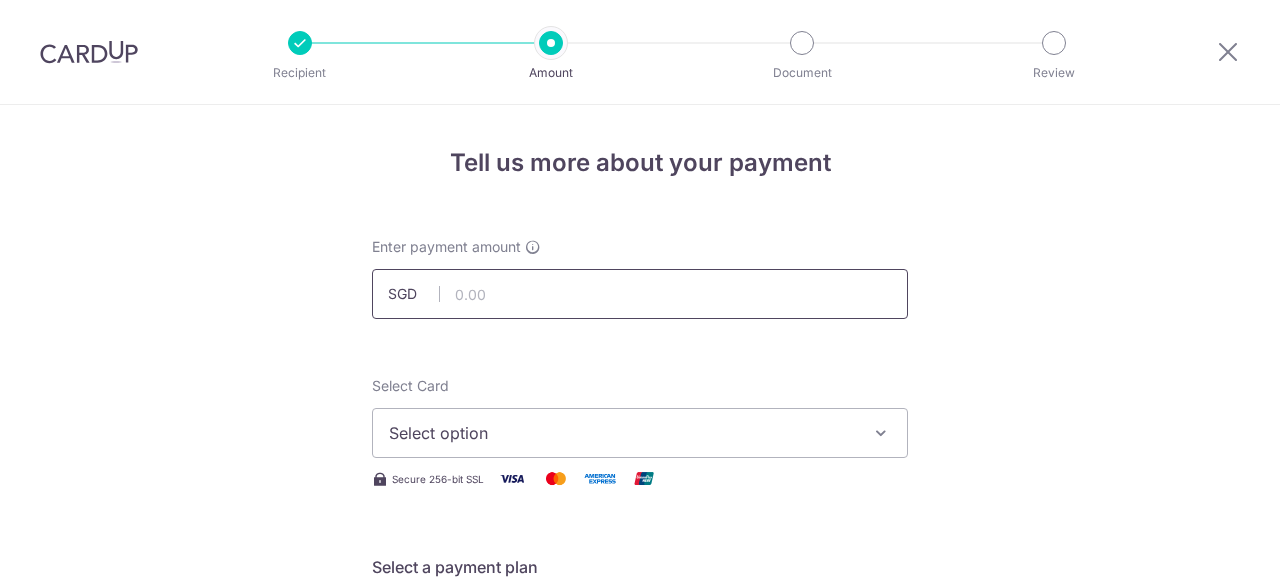 click at bounding box center (640, 294) 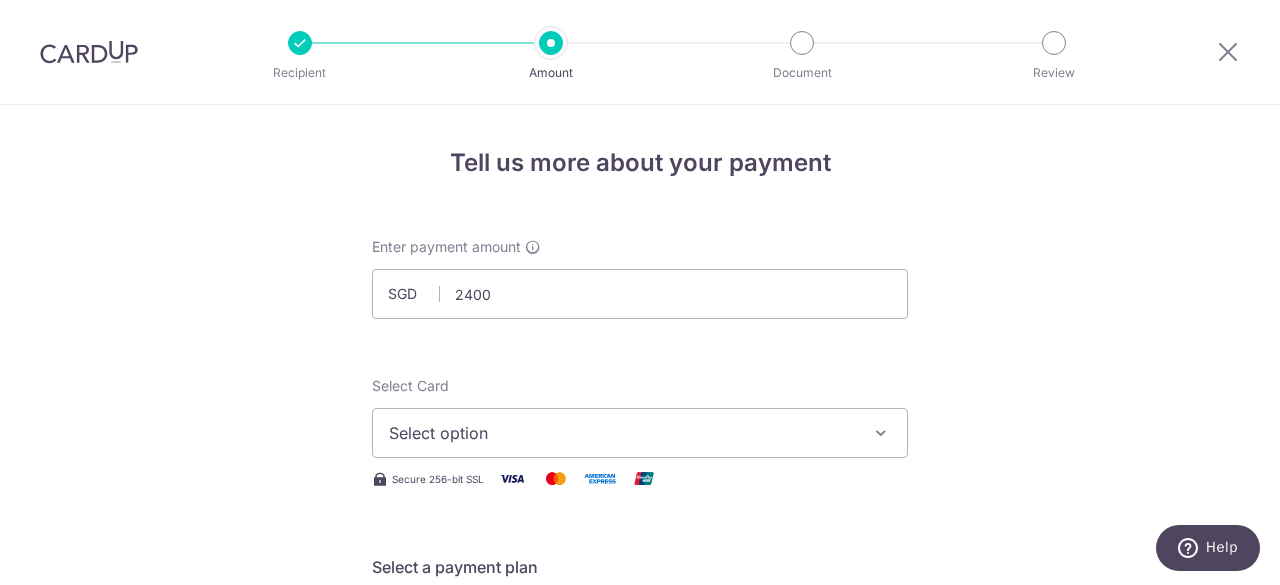 type on "2,400.00" 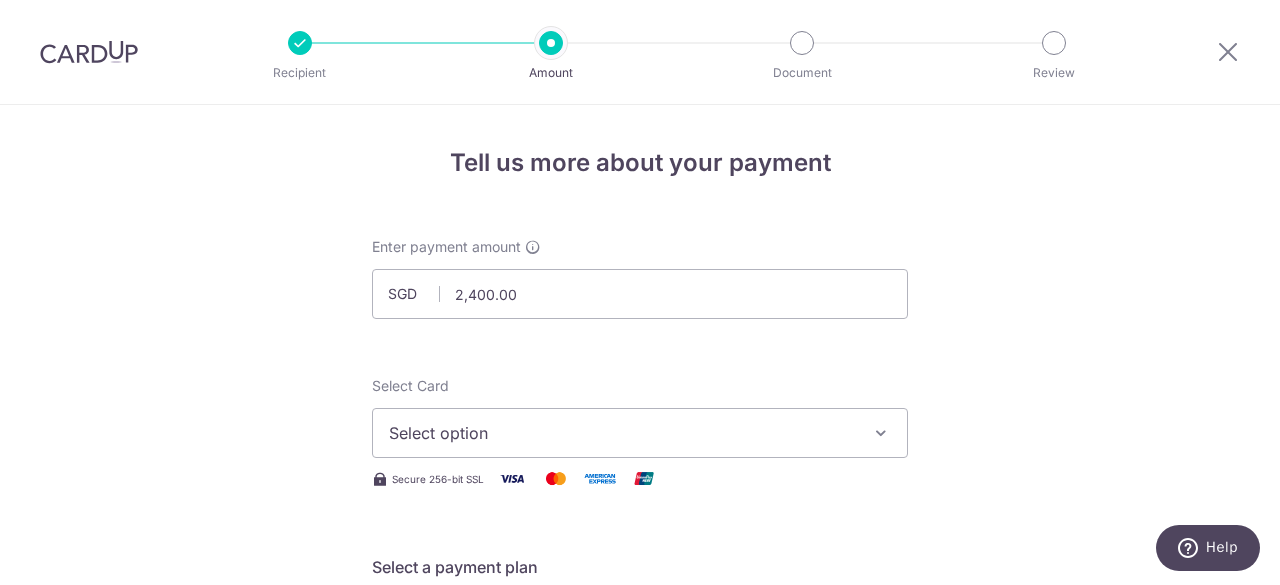 click on "Select option" at bounding box center (622, 433) 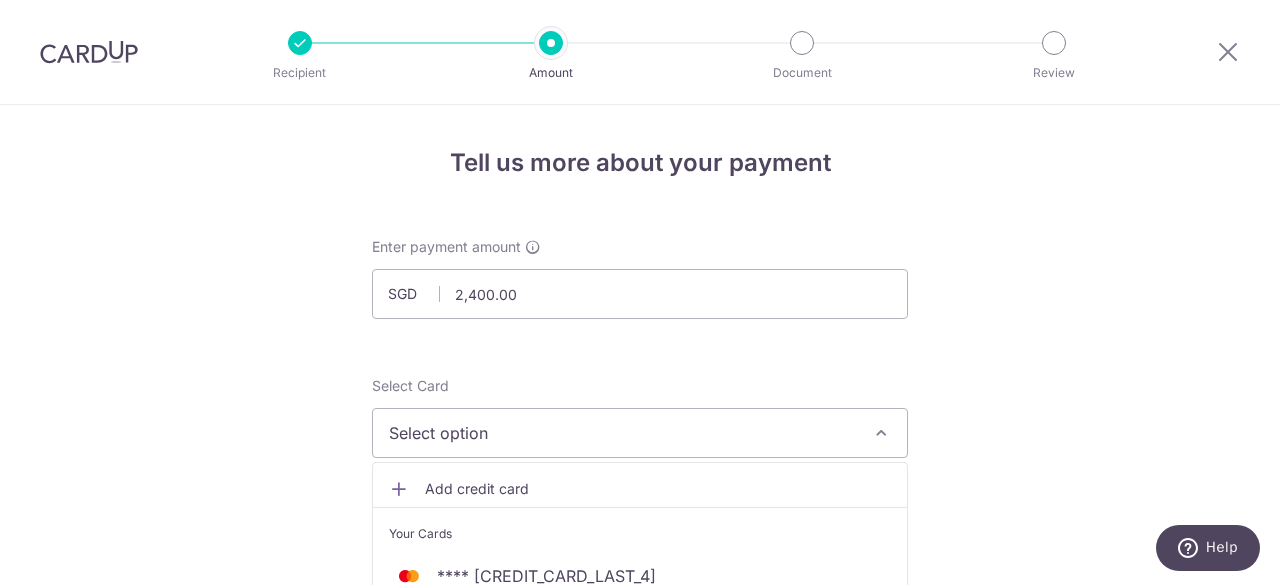 click on "Your Cards" at bounding box center [640, 529] 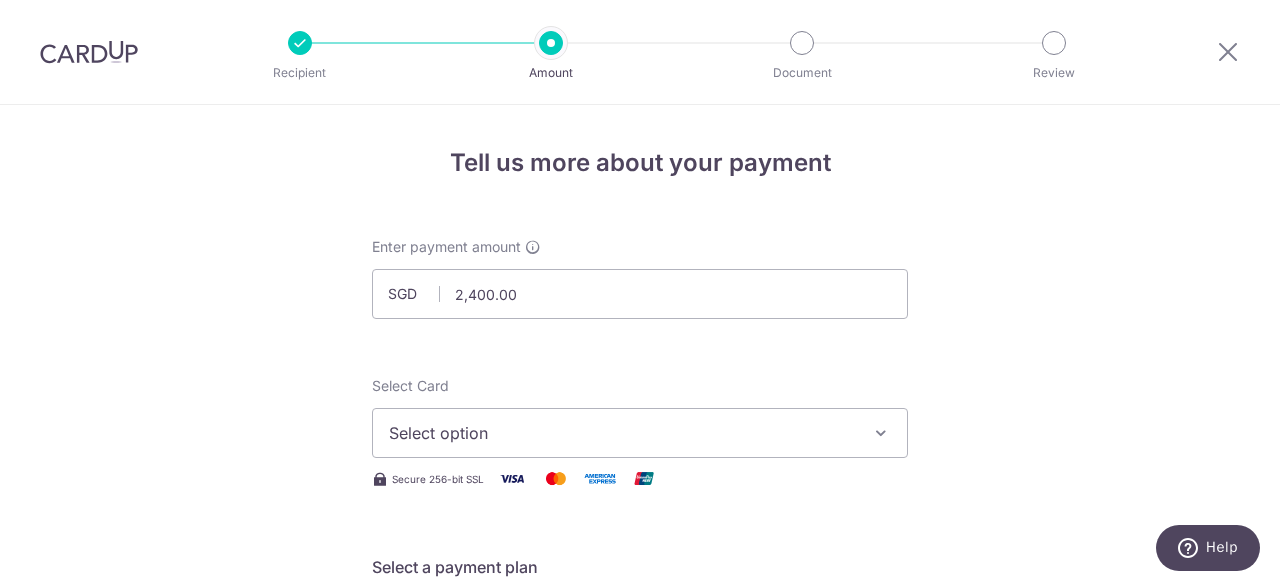 click on "Select option" at bounding box center (622, 433) 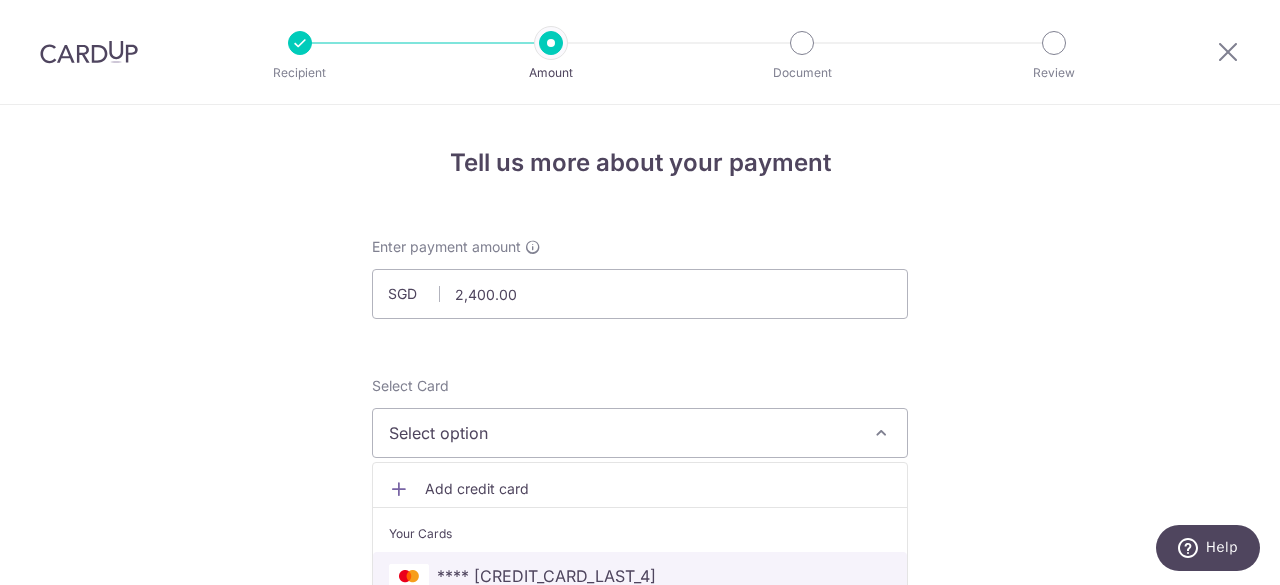click at bounding box center [409, 576] 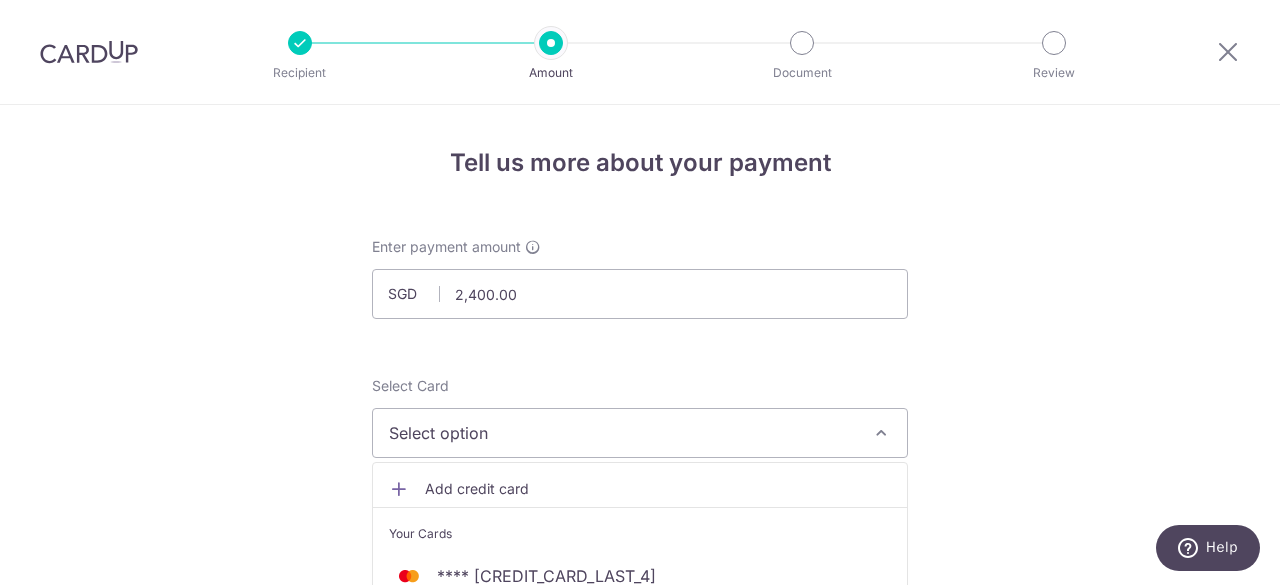 click on "Tell us more about your payment
Enter payment amount
SGD
2,400.00
2400.00
Select Card
Select option
Add credit card
Your Cards
**** 5527
Secure 256-bit SSL
Text
New card details
Card
Secure 256-bit SSL" at bounding box center [640, 1009] 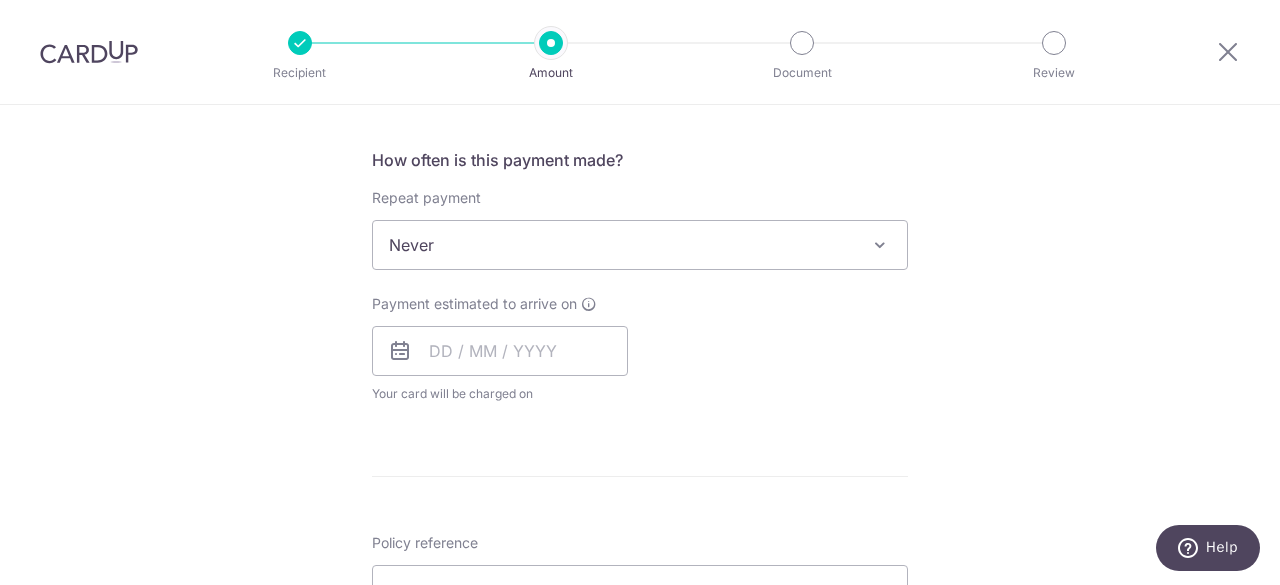 scroll, scrollTop: 700, scrollLeft: 0, axis: vertical 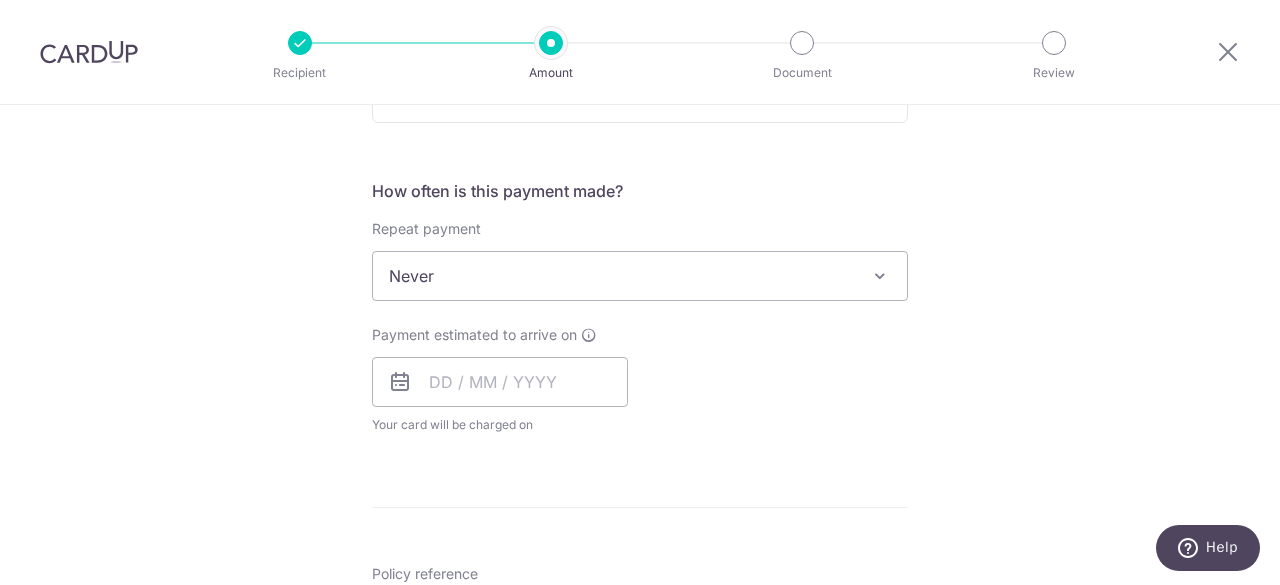 click on "Never" at bounding box center (640, 276) 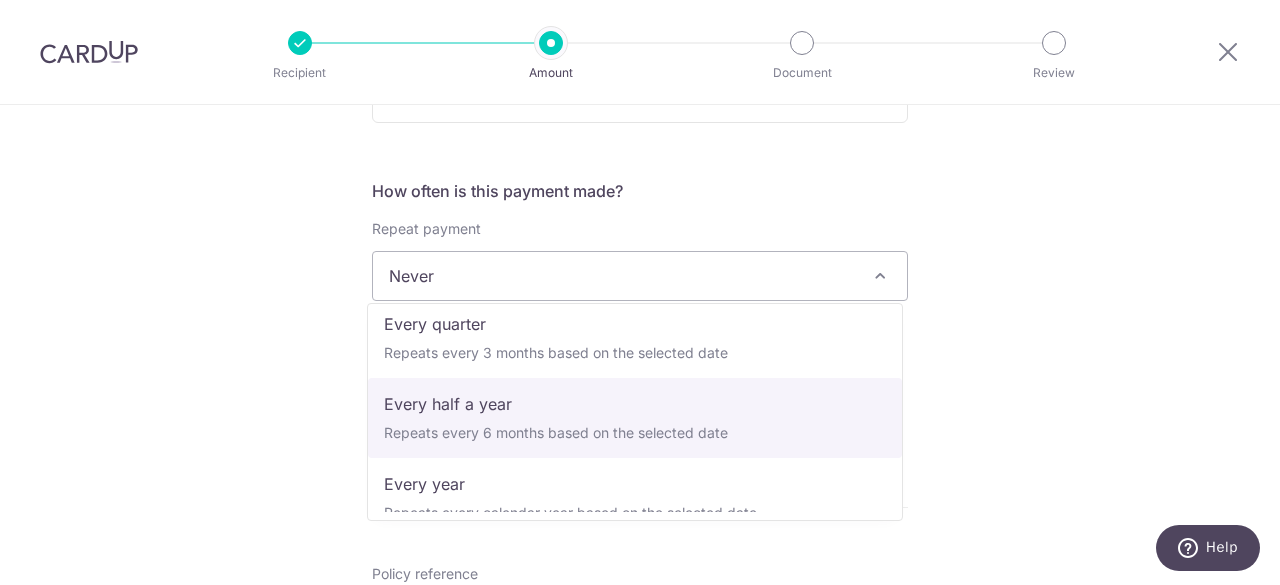scroll, scrollTop: 280, scrollLeft: 0, axis: vertical 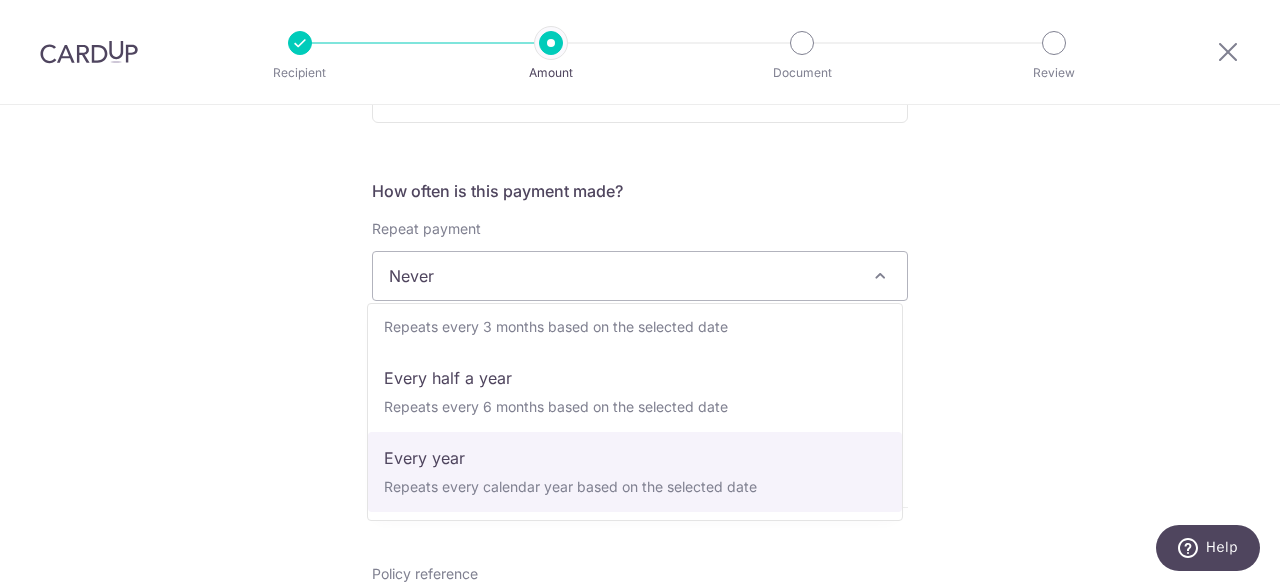 select on "6" 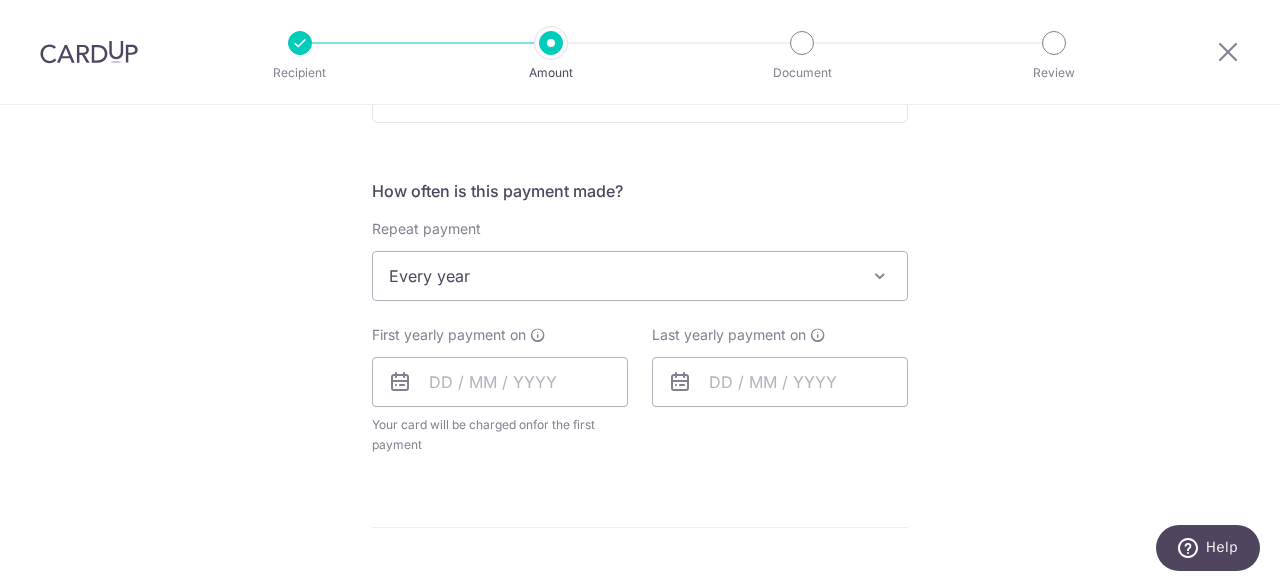 click on "Tell us more about your payment
Enter payment amount
SGD
2,400.00
2400.00
Select Card
**** 5527
Add credit card
Your Cards
**** 5527
Secure 256-bit SSL
Text
New card details
Card
Secure 256-bit SSL" at bounding box center [640, 319] 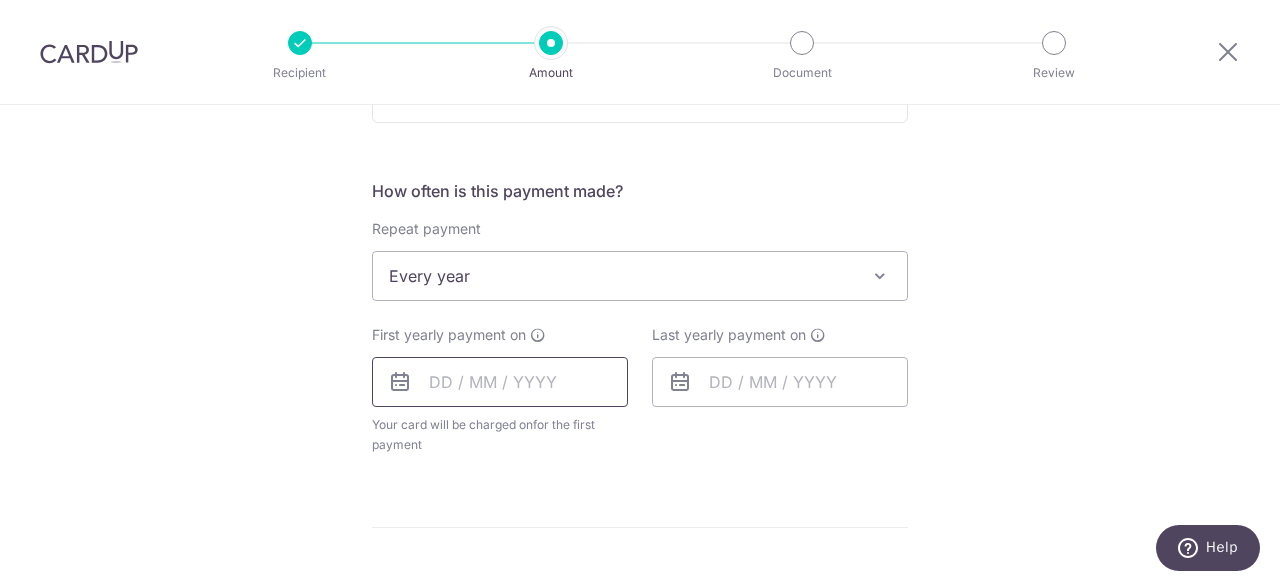 click at bounding box center [500, 382] 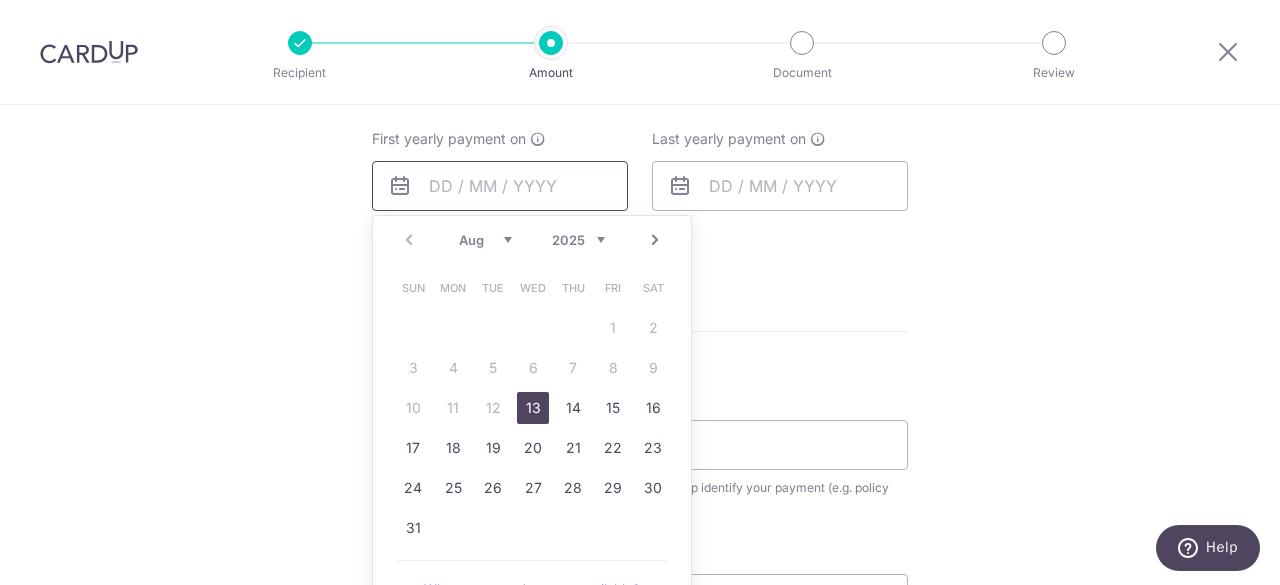 scroll, scrollTop: 900, scrollLeft: 0, axis: vertical 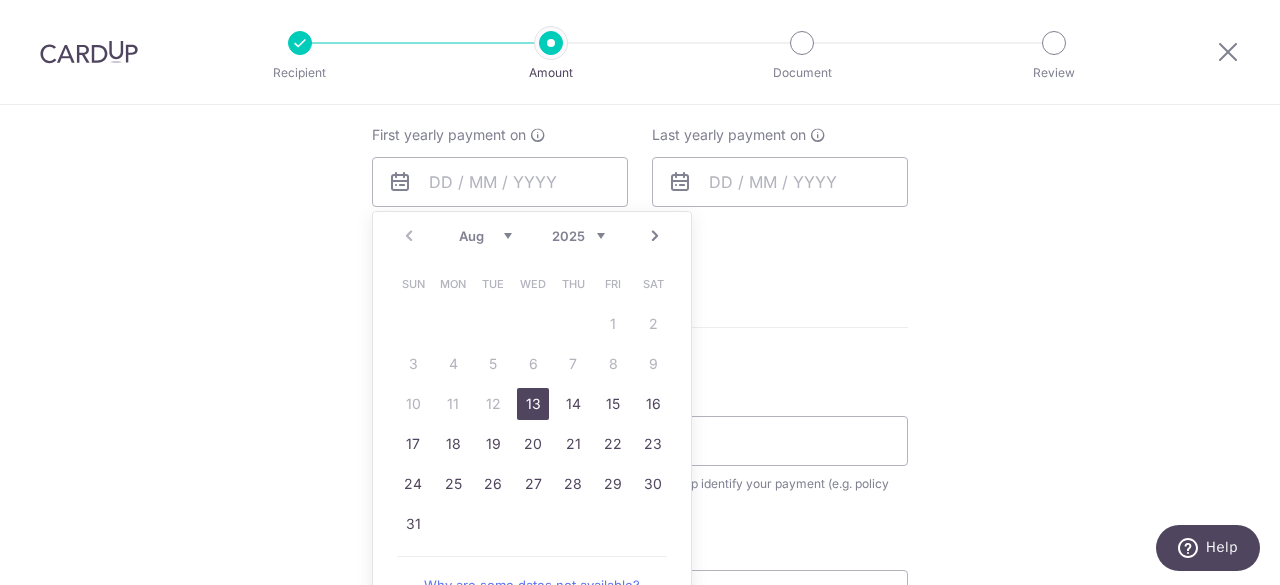 click on "Next" at bounding box center (655, 236) 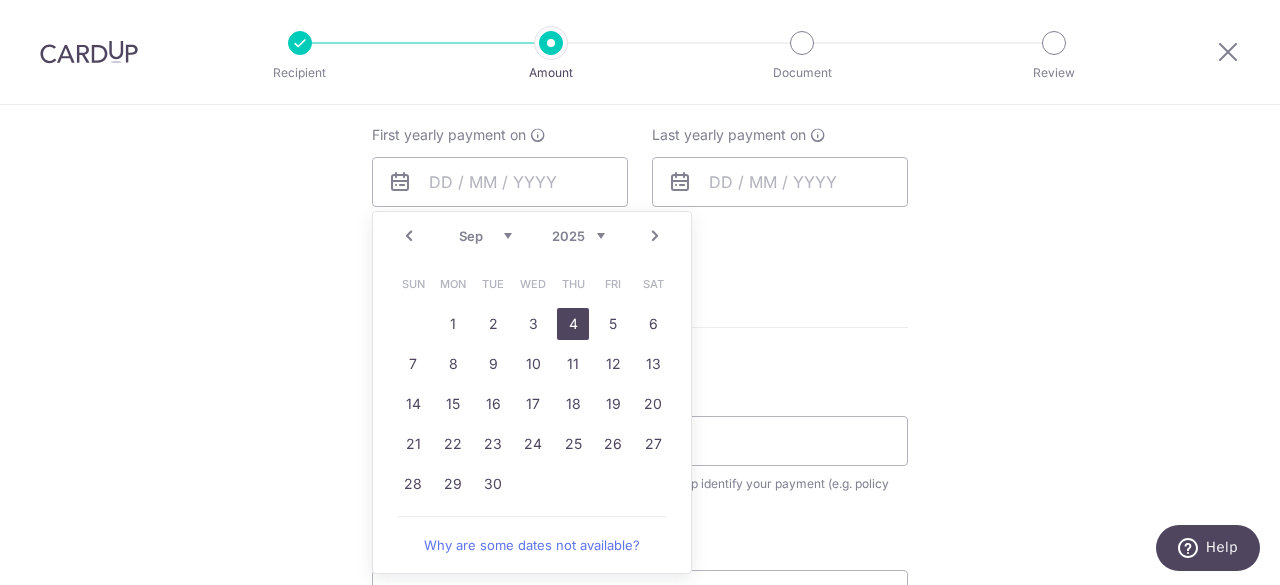 click on "4" at bounding box center [573, 324] 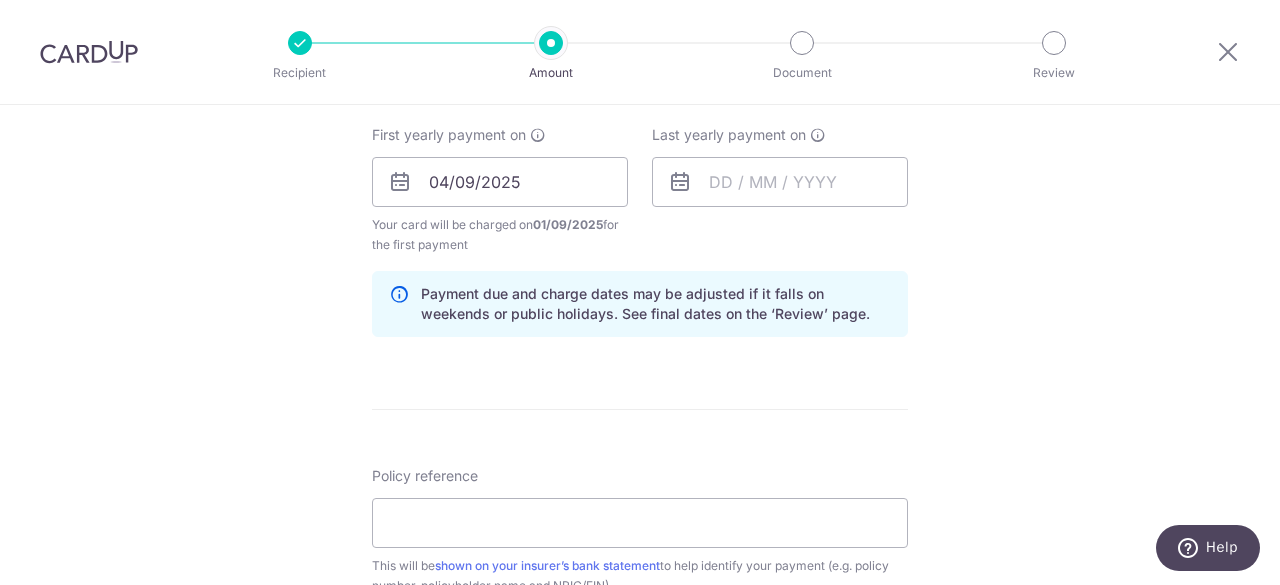 click on "Tell us more about your payment
Enter payment amount
SGD
2,400.00
2400.00
Select Card
**** 5527
Add credit card
Your Cards
**** 5527
Secure 256-bit SSL
Text
New card details
Card
Secure 256-bit SSL" at bounding box center [640, 160] 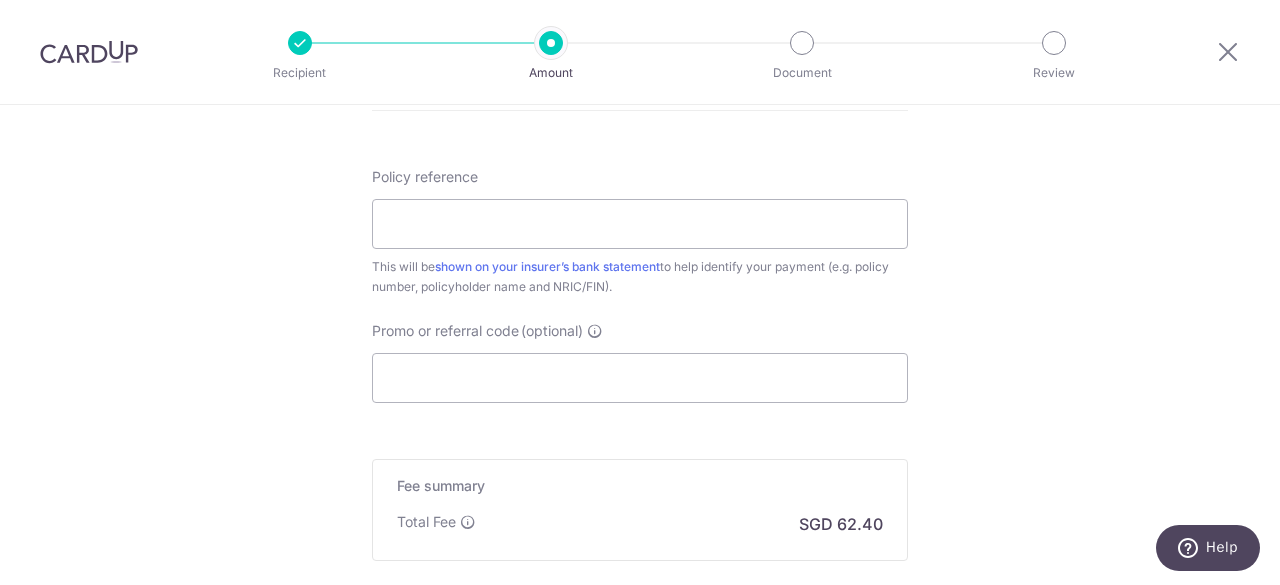 scroll, scrollTop: 1200, scrollLeft: 0, axis: vertical 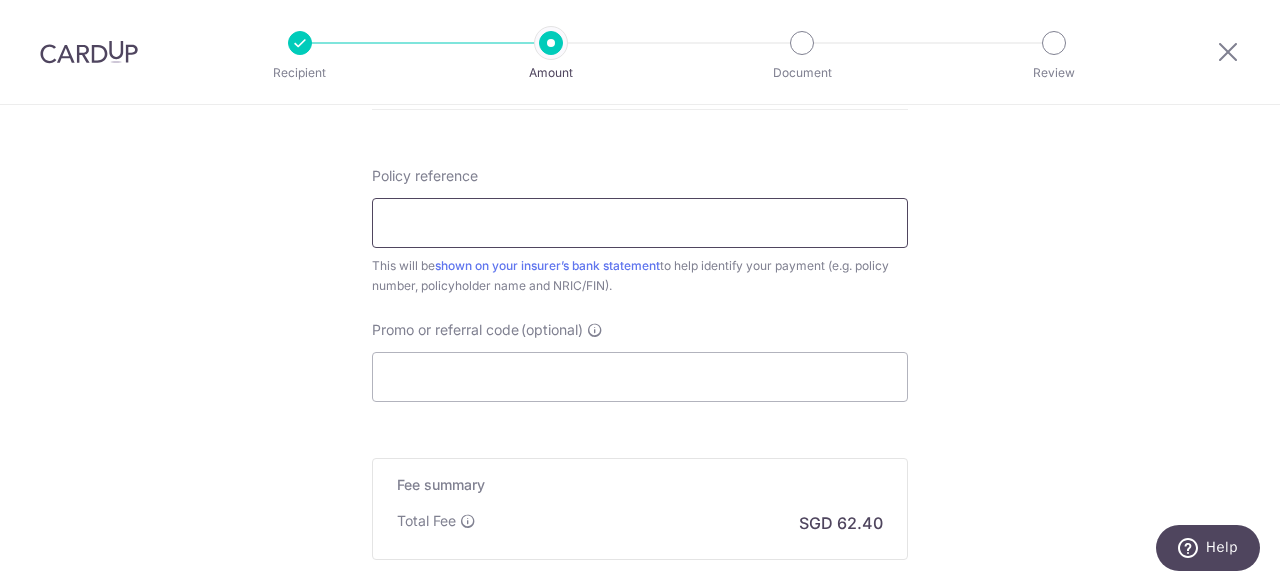 click on "Policy reference" at bounding box center [640, 223] 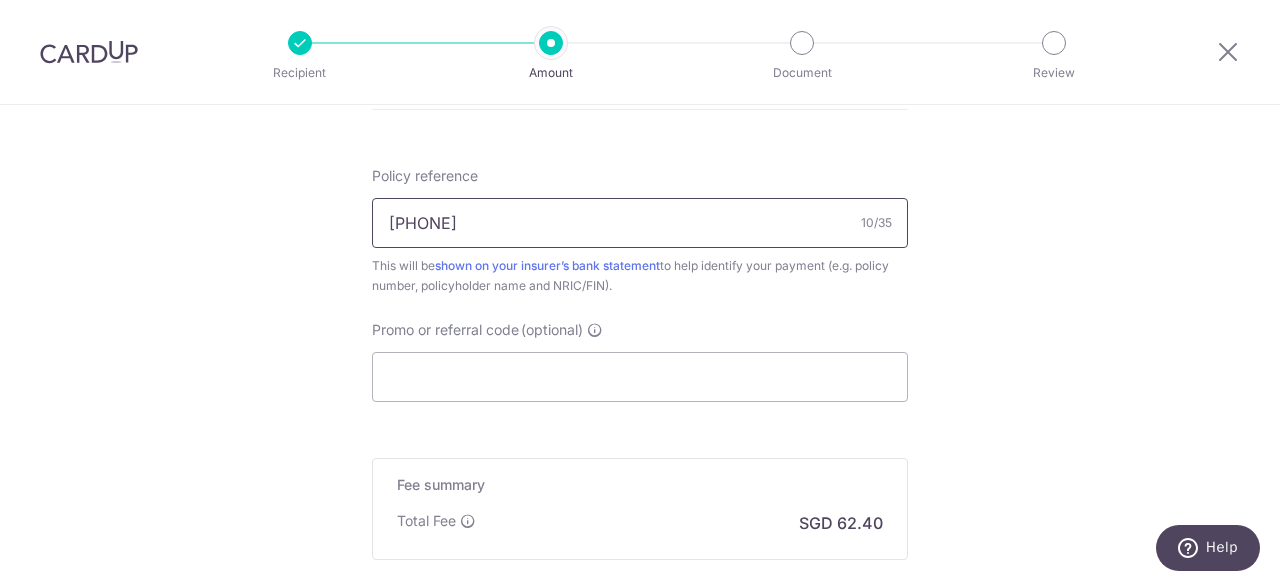 type on "0251081570" 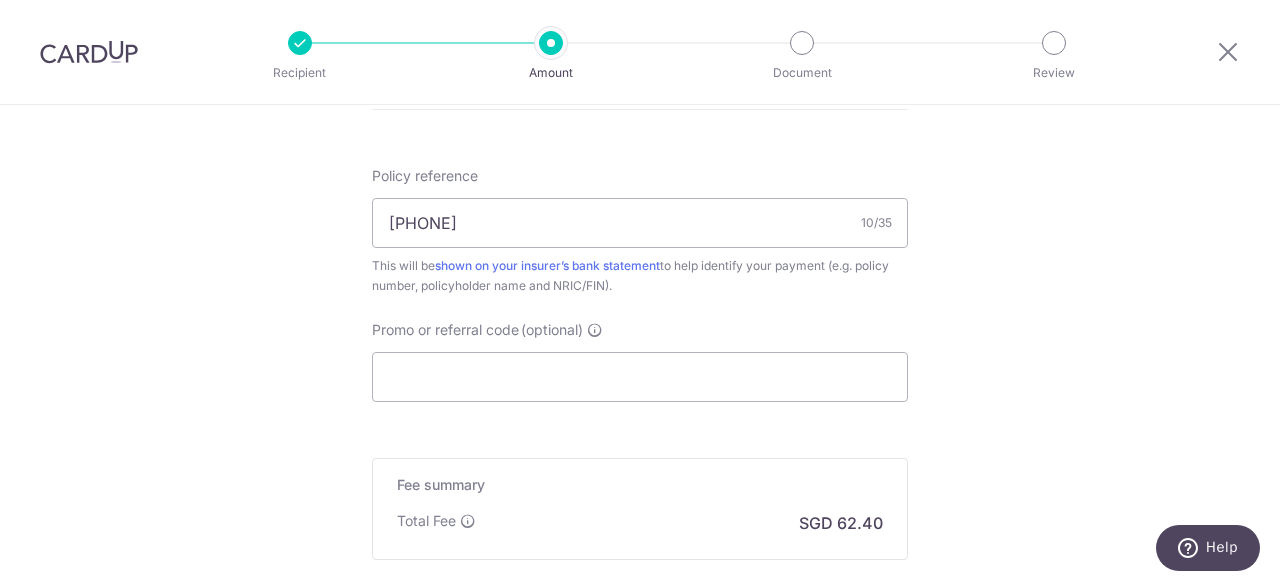 click on "Tell us more about your payment
Enter payment amount
SGD
2,400.00
2400.00
Select Card
**** 5527
Add credit card
Your Cards
**** 5527
Secure 256-bit SSL
Text
New card details
Card
Secure 256-bit SSL" at bounding box center (640, -140) 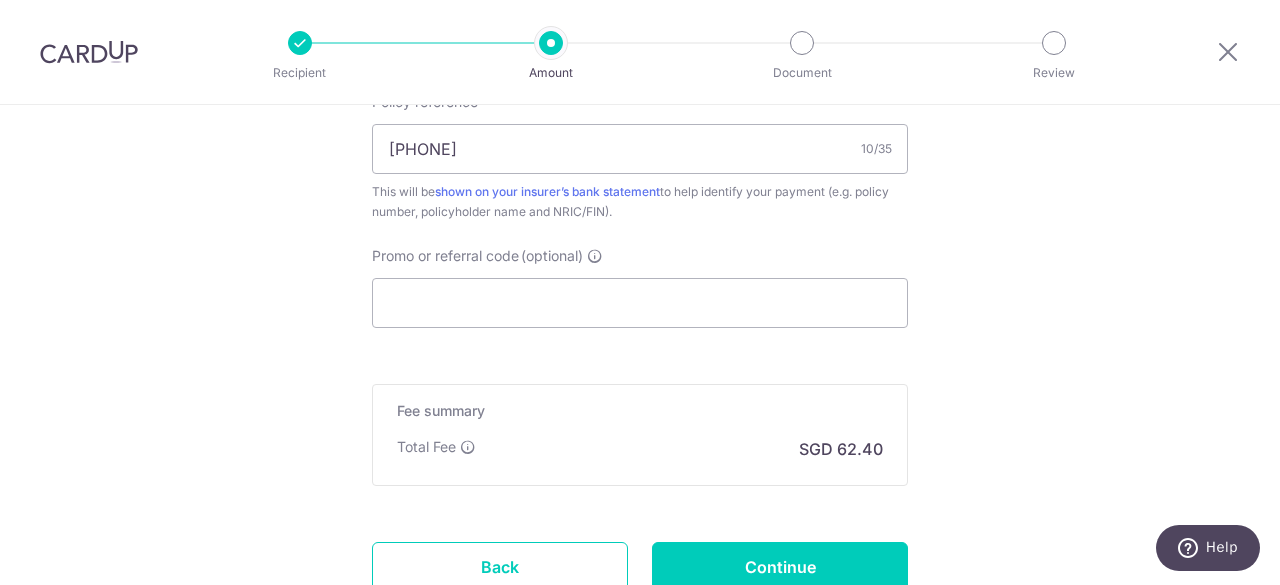 scroll, scrollTop: 1300, scrollLeft: 0, axis: vertical 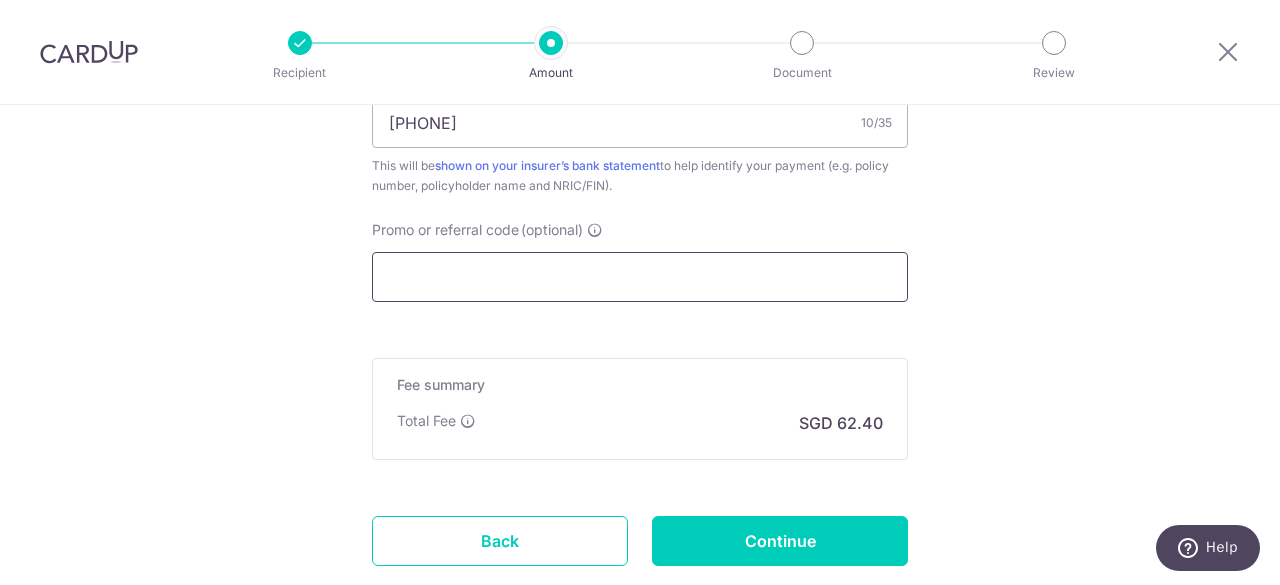 click on "Promo or referral code
(optional)" at bounding box center [640, 277] 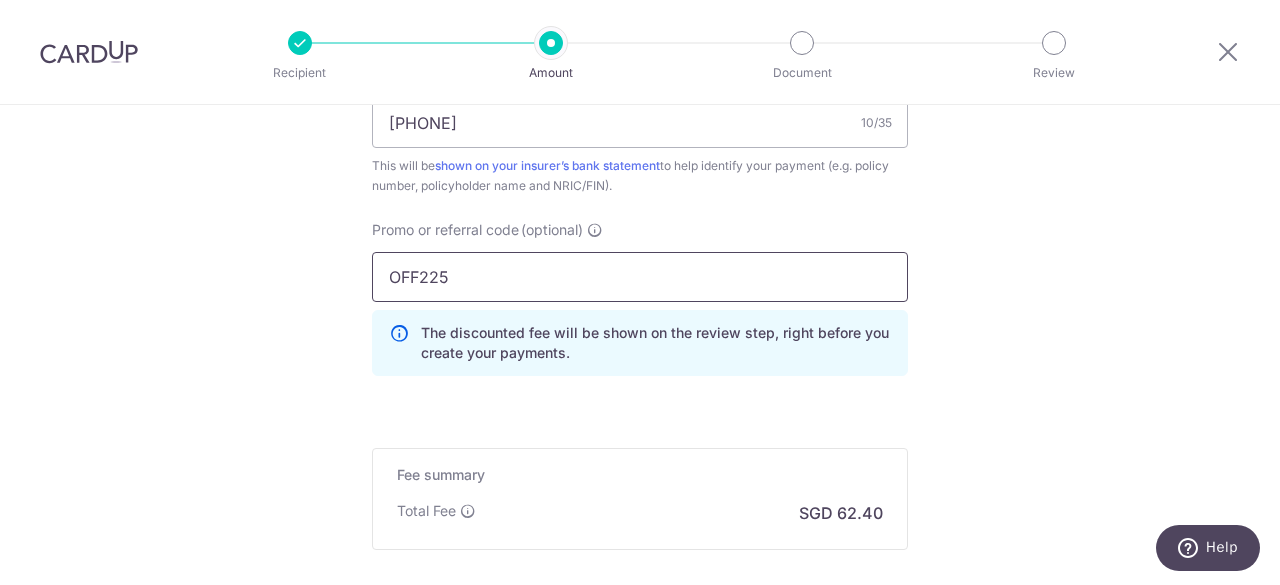 type on "OFF225" 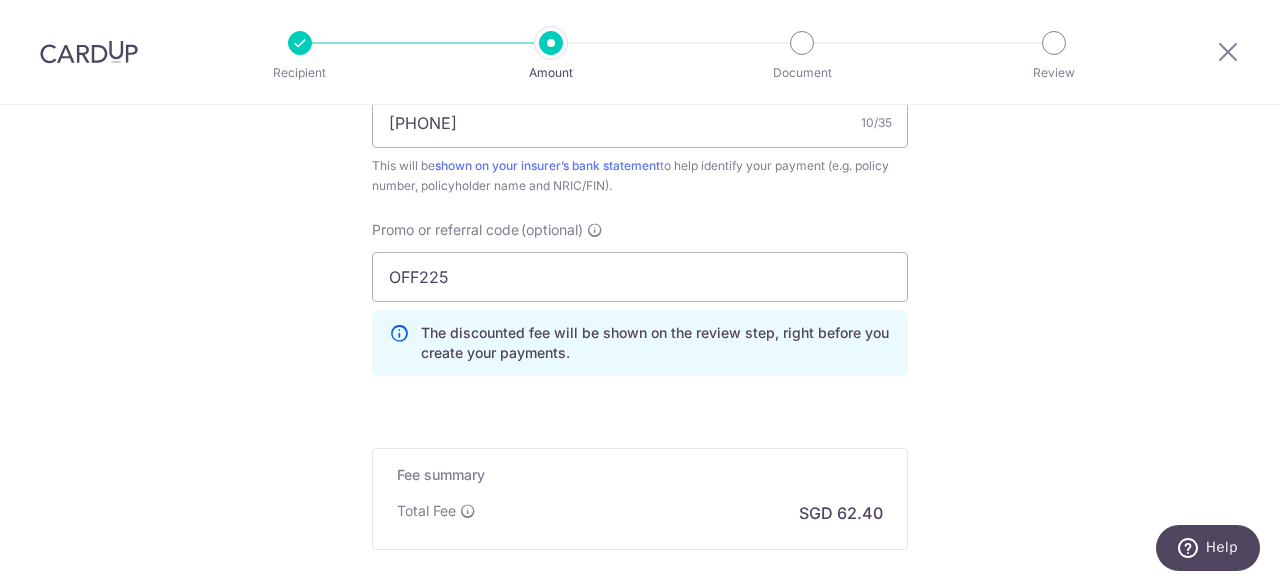 click on "Tell us more about your payment
Enter payment amount
SGD
2,400.00
2400.00
Select Card
**** 5527
Add credit card
Your Cards
**** 5527
Secure 256-bit SSL
Text
New card details
Card
Secure 256-bit SSL" at bounding box center (640, -195) 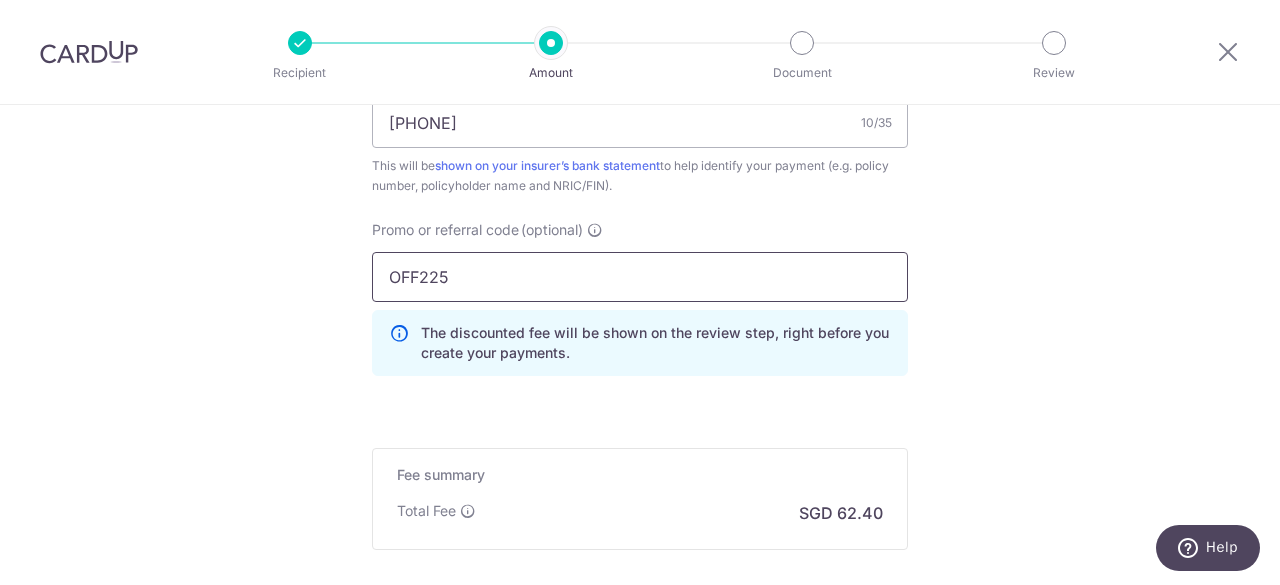 click on "OFF225" at bounding box center [640, 277] 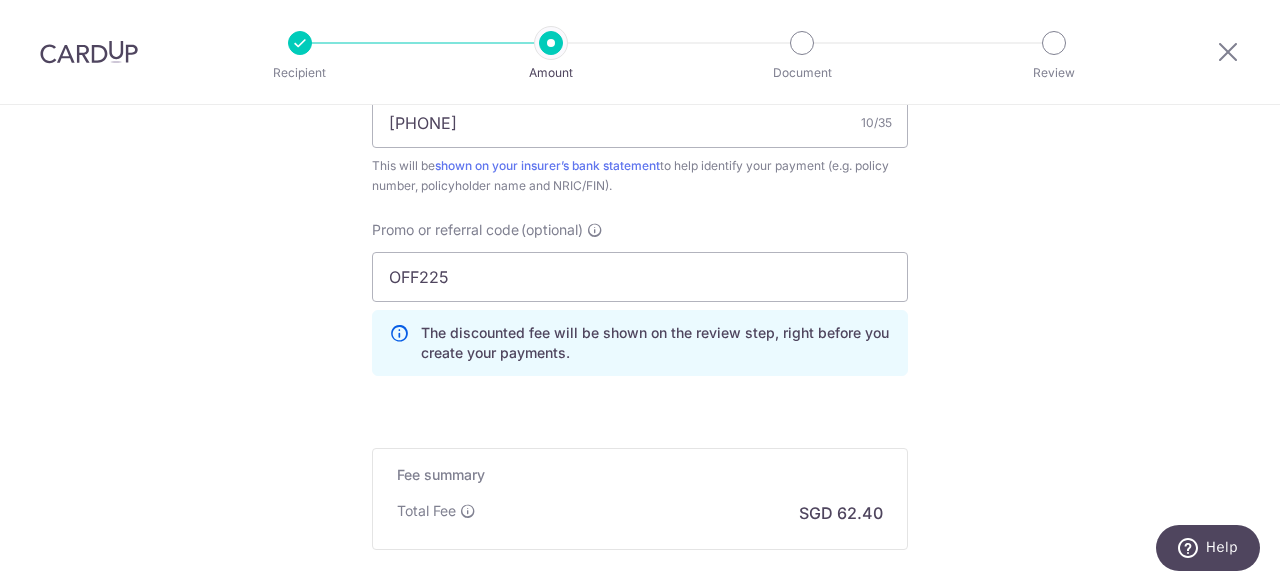 click on "Tell us more about your payment
Enter payment amount
SGD
2,400.00
2400.00
Select Card
**** 5527
Add credit card
Your Cards
**** 5527
Secure 256-bit SSL
Text
New card details
Card
Secure 256-bit SSL" at bounding box center (640, -195) 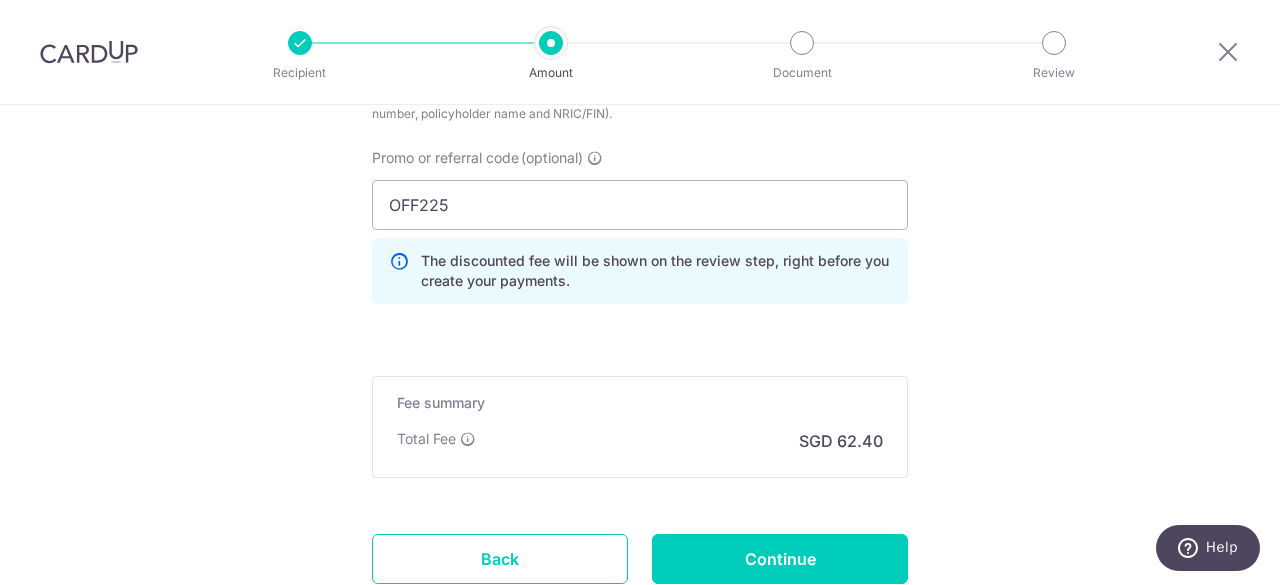 scroll, scrollTop: 1400, scrollLeft: 0, axis: vertical 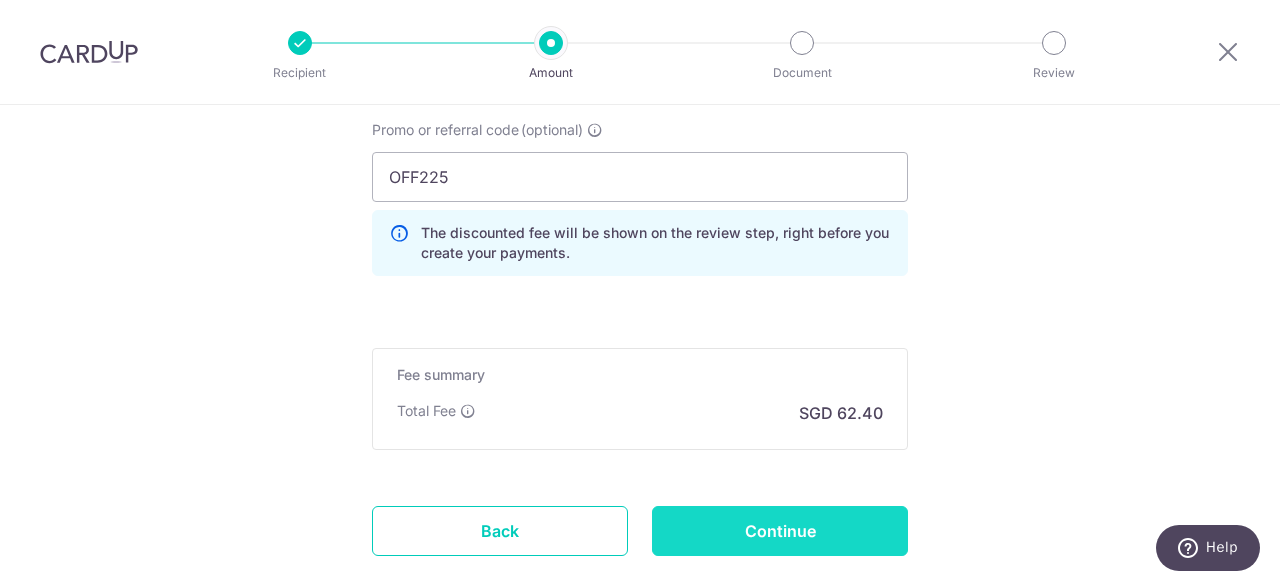 click on "Continue" at bounding box center [780, 531] 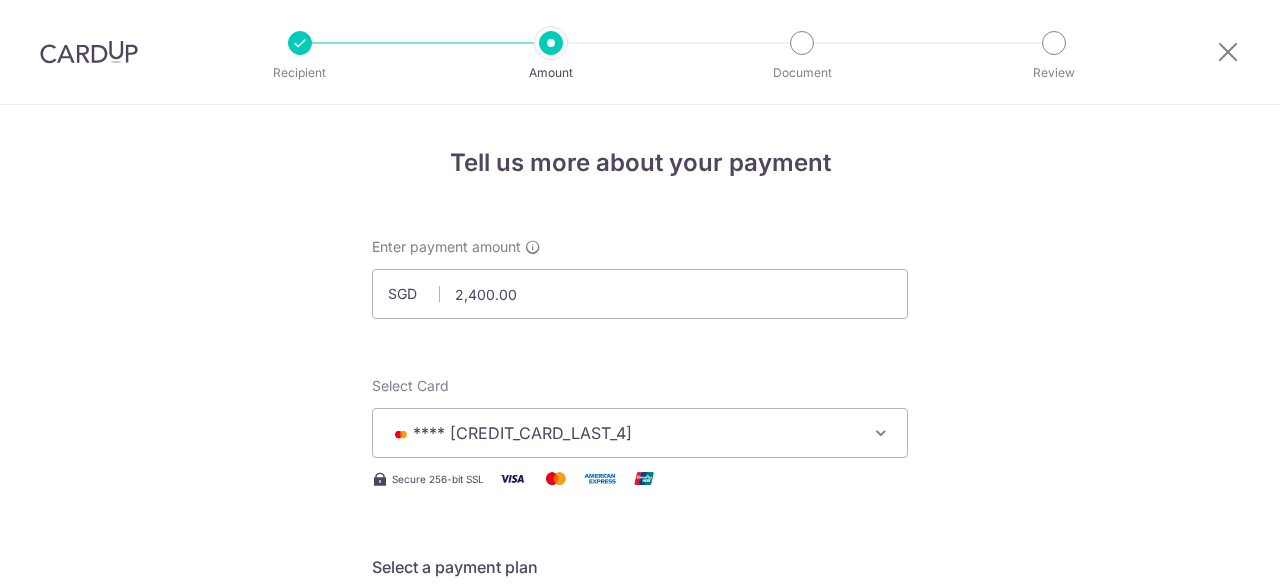 scroll, scrollTop: 0, scrollLeft: 0, axis: both 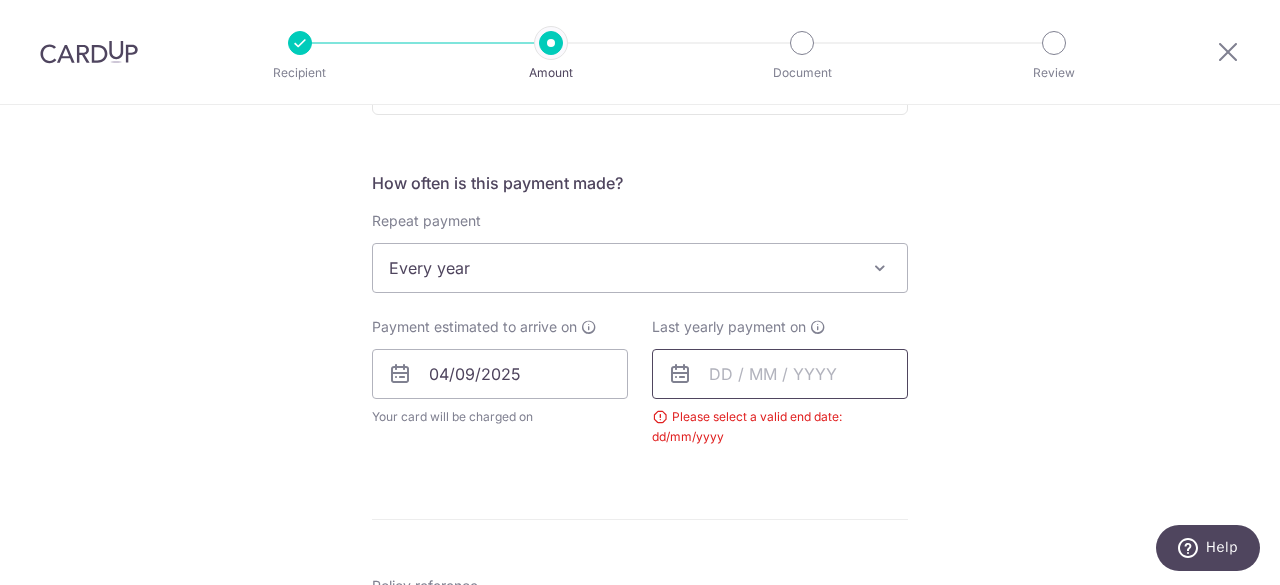 click at bounding box center [780, 374] 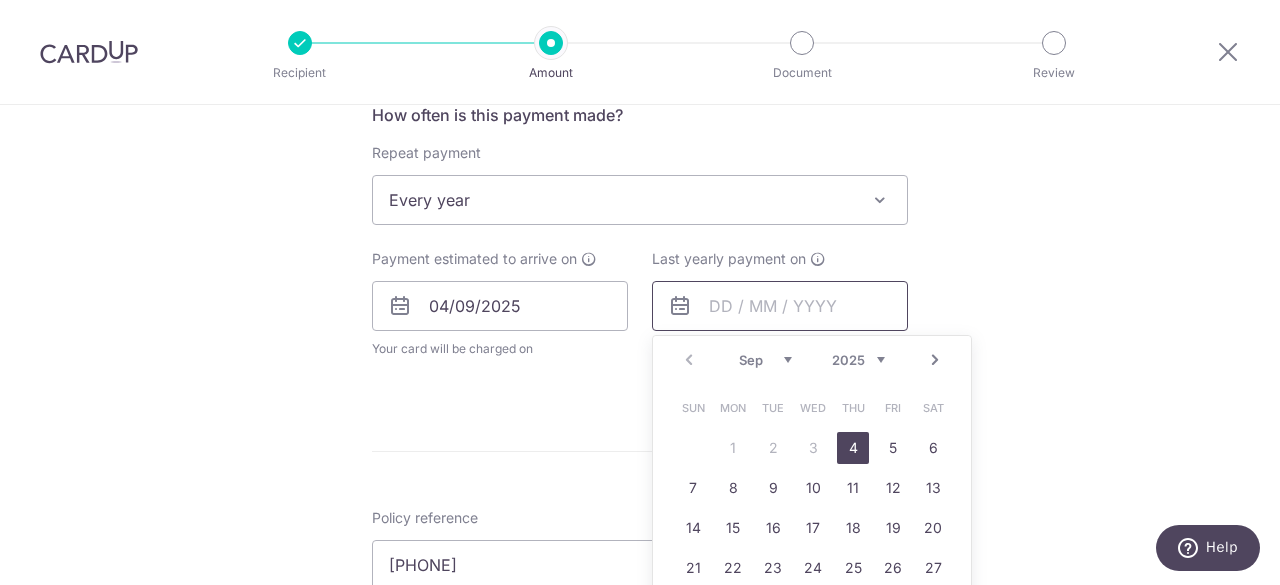 scroll, scrollTop: 808, scrollLeft: 0, axis: vertical 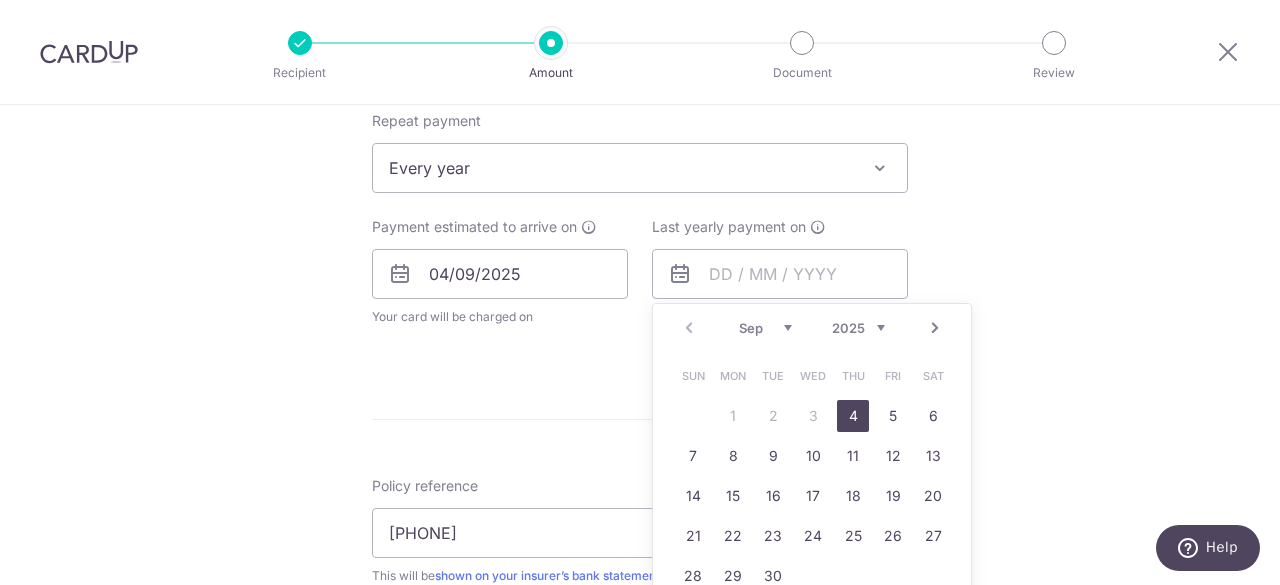click on "2025 2026 2027 2028 2029 2030 2031 2032 2033 2034 2035" at bounding box center (858, 328) 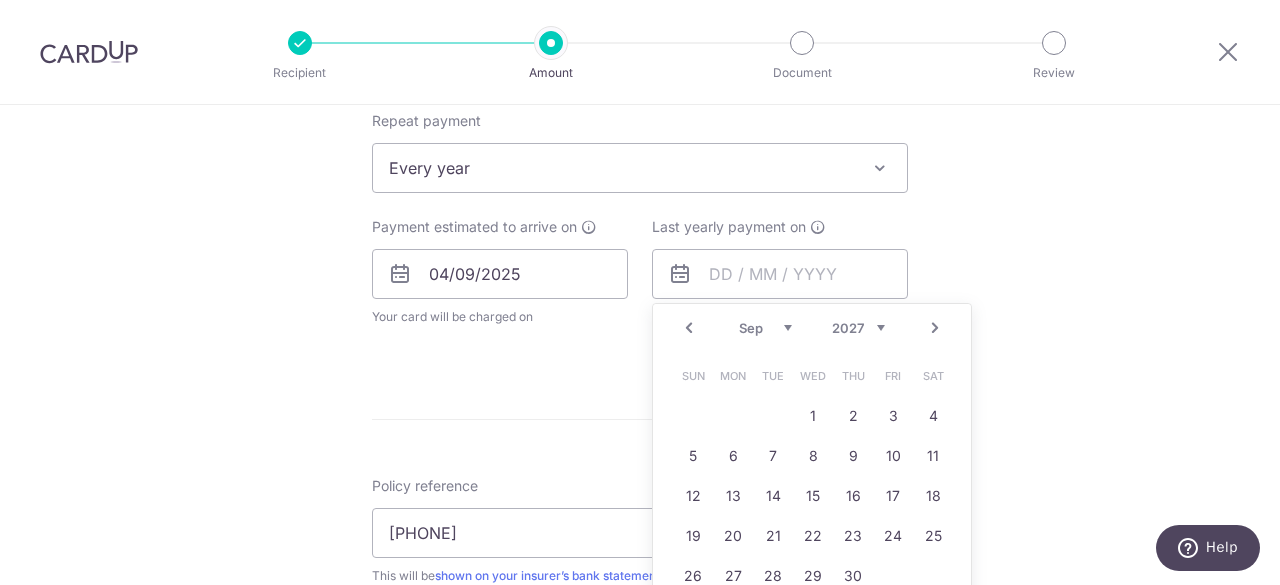 click on "Tell us more about your payment
Enter payment amount
SGD
2,400.00
2400.00
Select Card
**** 5527
Add credit card
Your Cards
**** 5527
Secure 256-bit SSL
Text
New card details
Card
Secure 256-bit SSL" at bounding box center [640, 256] 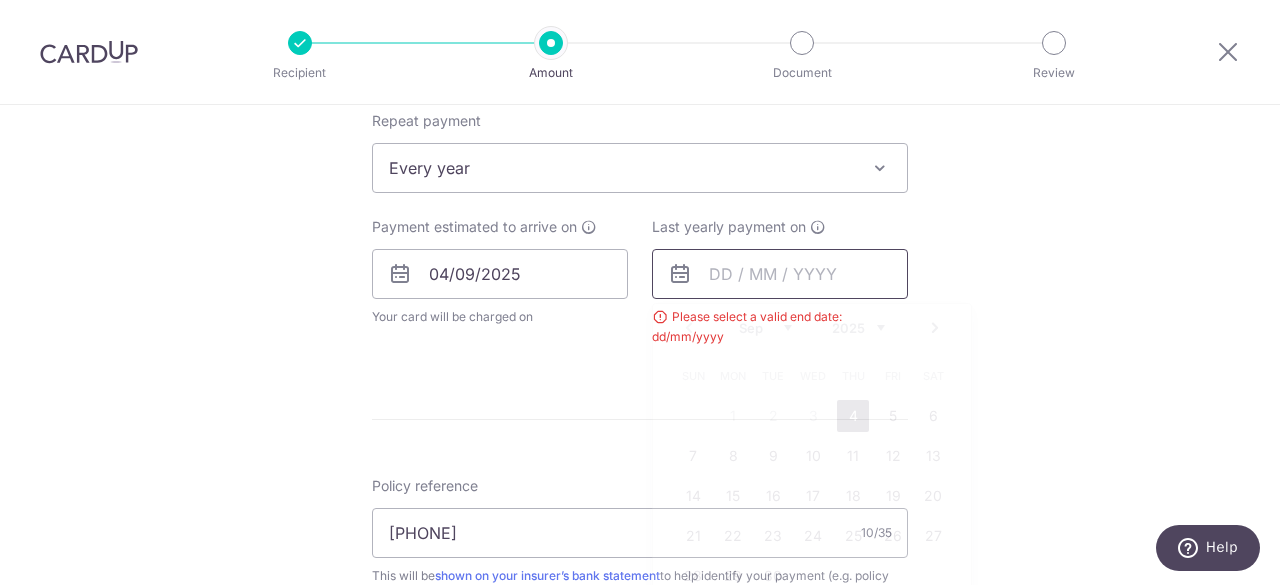 click at bounding box center [780, 274] 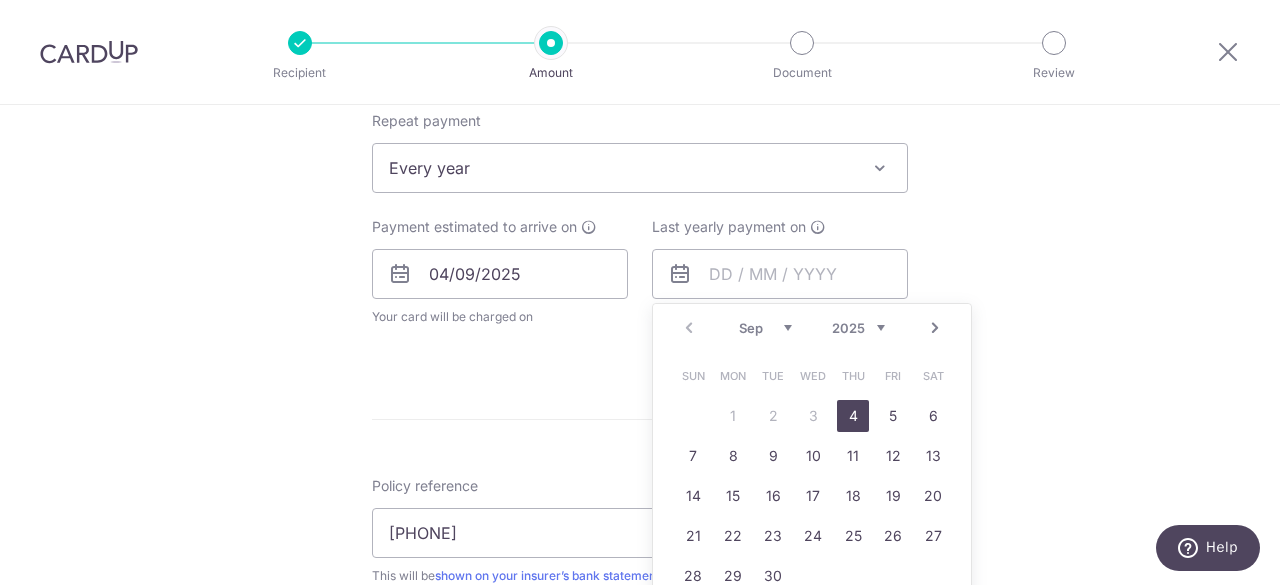 click on "2025 2026 2027 2028 2029 2030 2031 2032 2033 2034 2035" at bounding box center [858, 328] 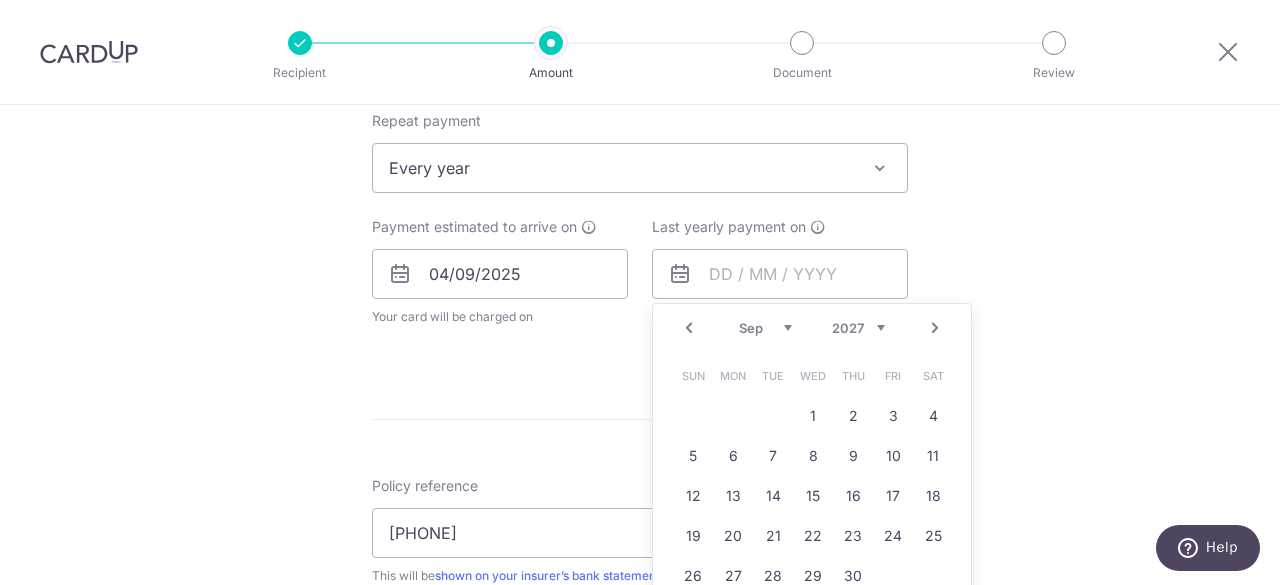 click on "2025 2026 2027 2028 2029 2030 2031 2032 2033 2034 2035" at bounding box center [858, 328] 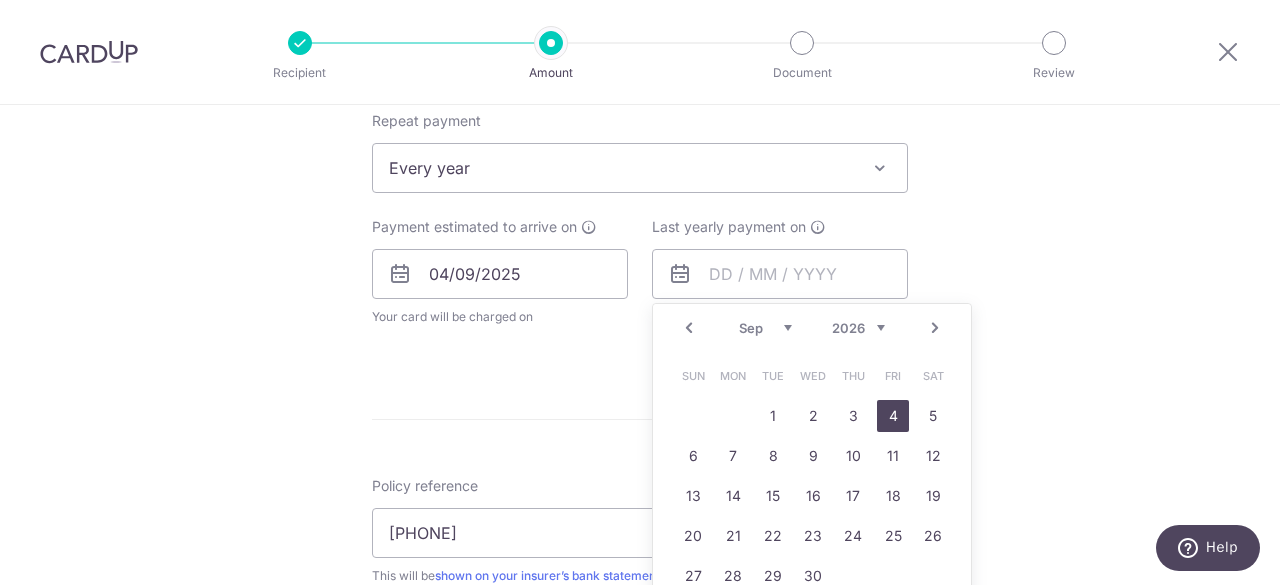 click on "4" at bounding box center (893, 416) 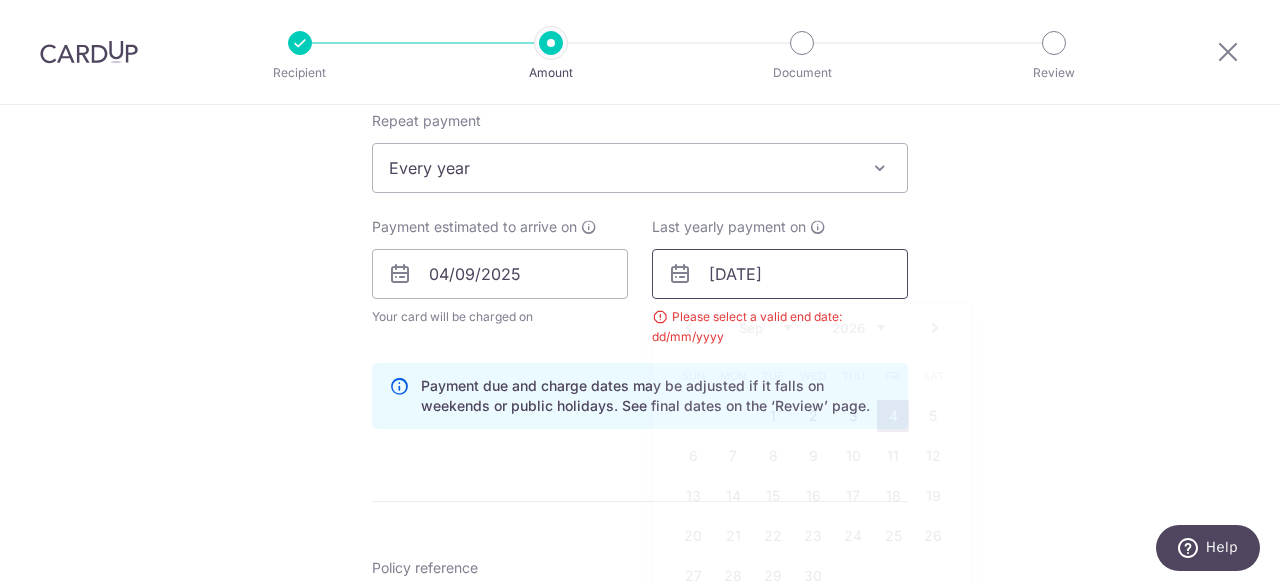 click on "04/09/2026" at bounding box center (780, 274) 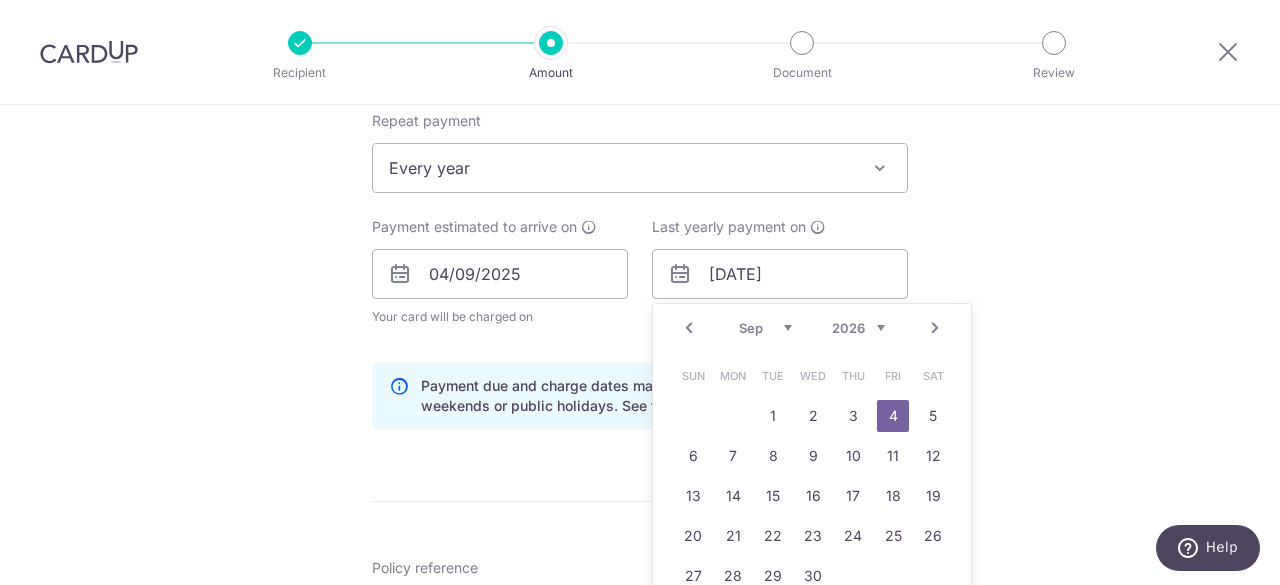 click on "7" at bounding box center (733, 456) 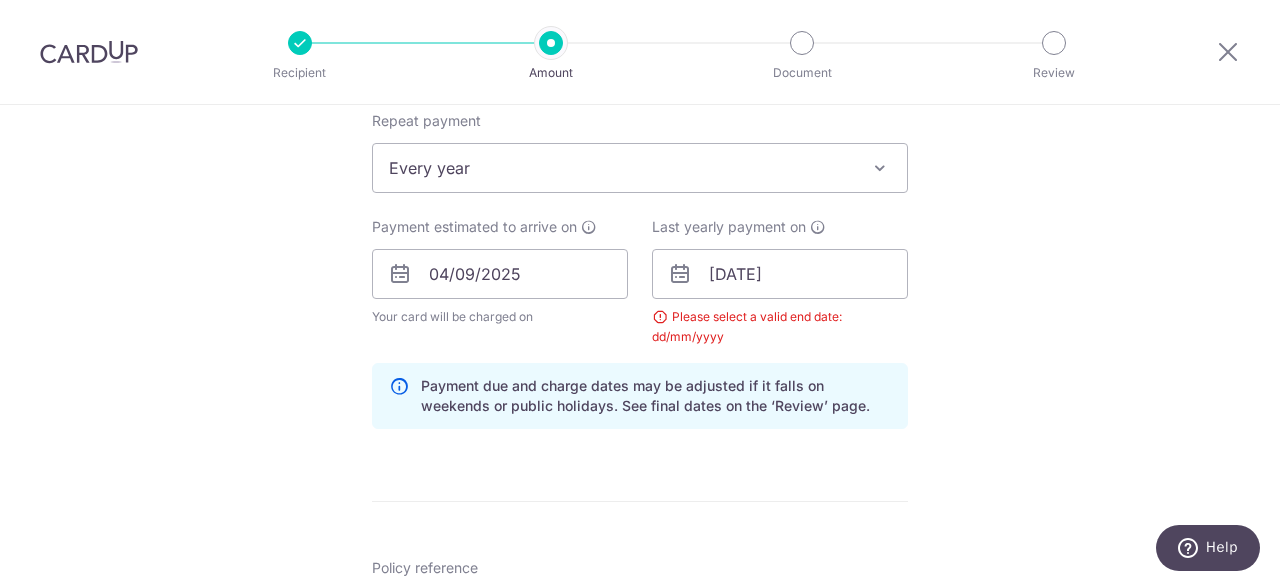 click on "Please select a valid end date: dd/mm/yyyy" at bounding box center (780, 327) 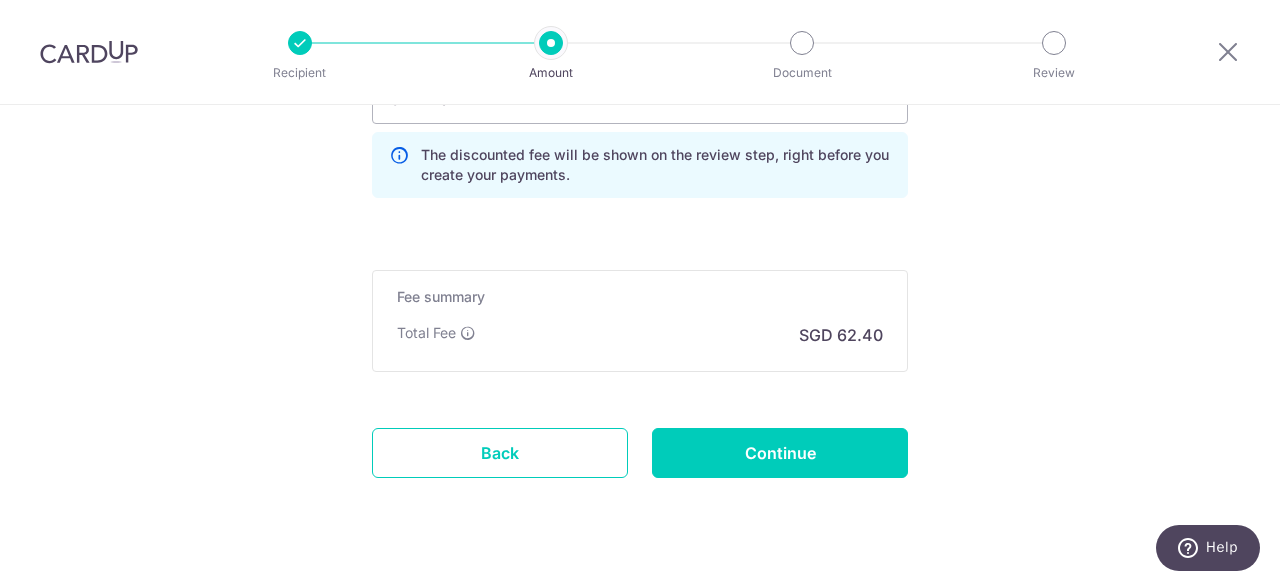 scroll, scrollTop: 1515, scrollLeft: 0, axis: vertical 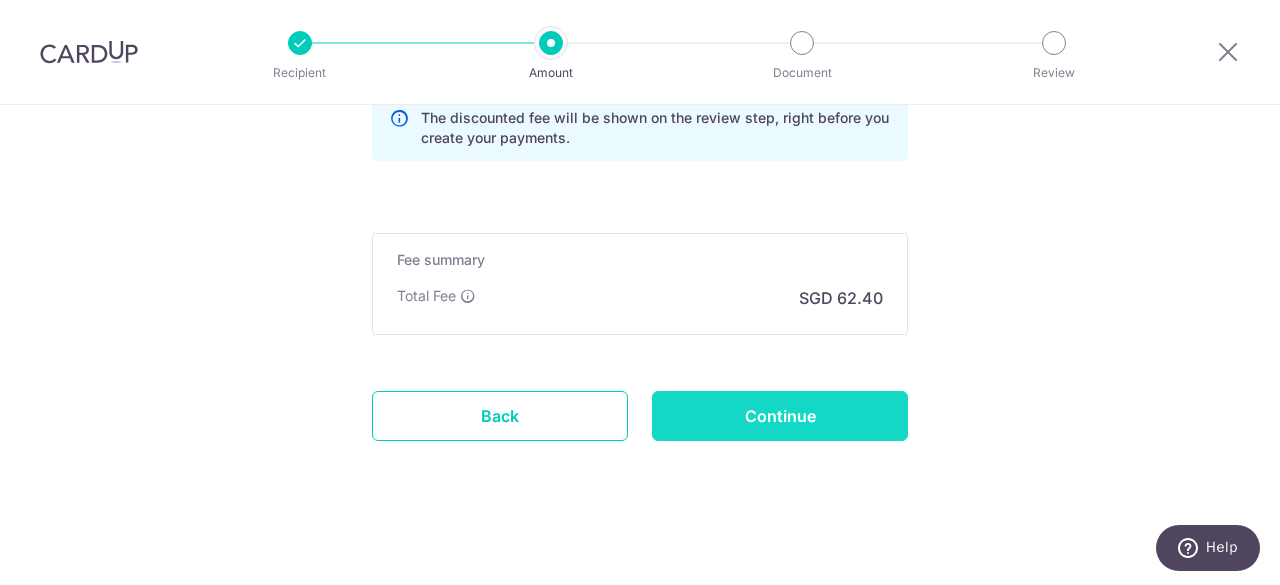 click on "Continue" at bounding box center (780, 416) 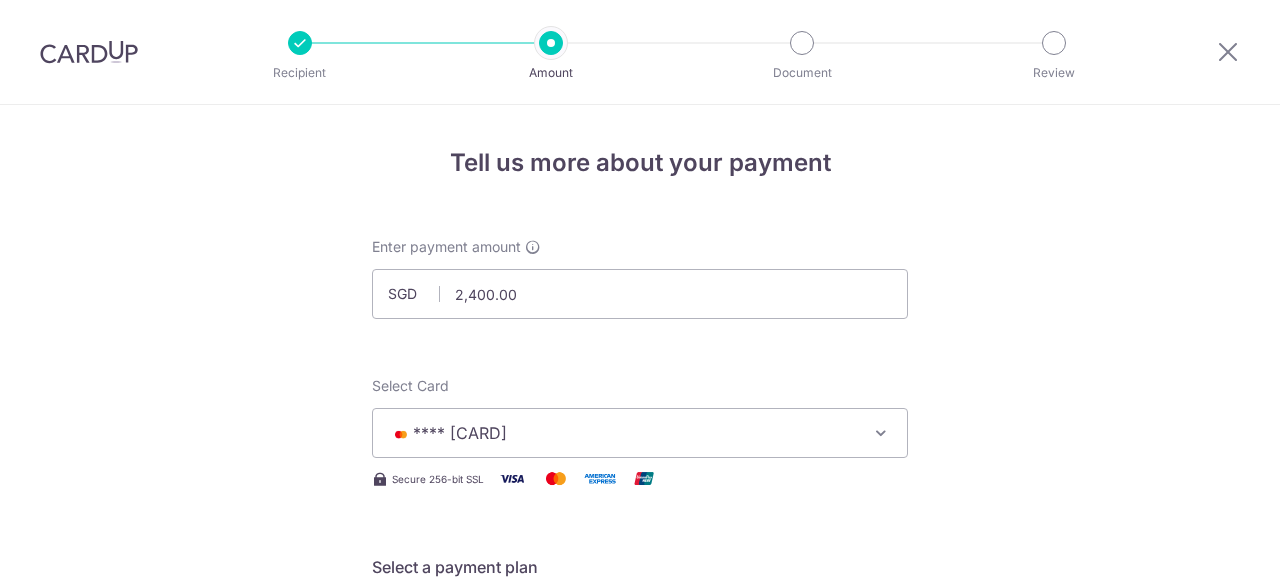scroll, scrollTop: 0, scrollLeft: 0, axis: both 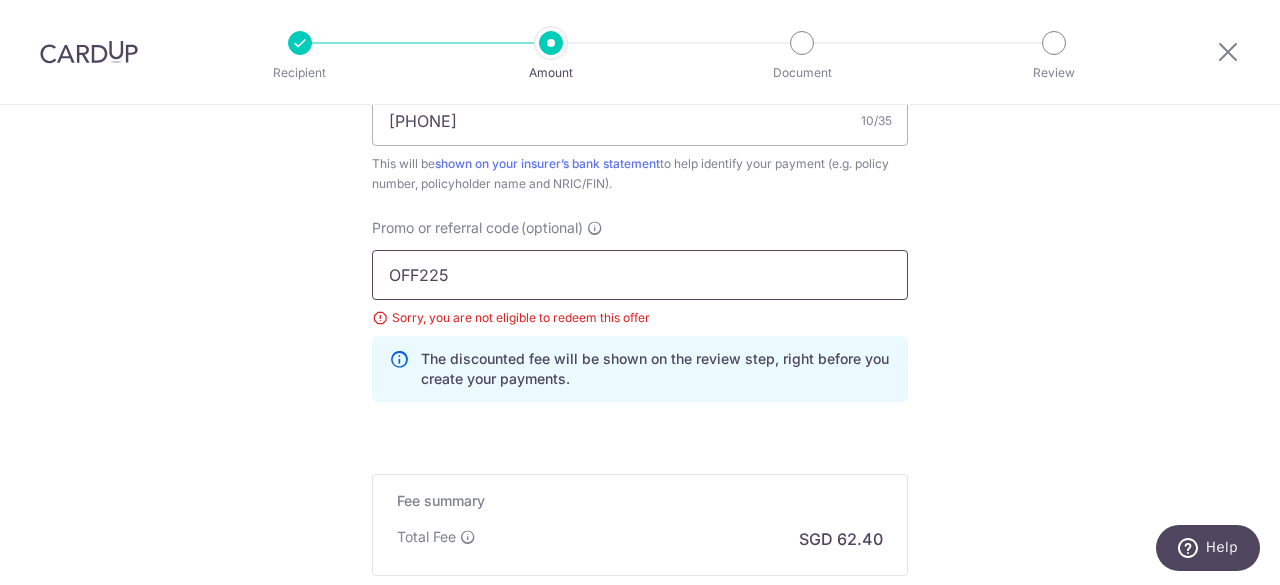 drag, startPoint x: 510, startPoint y: 269, endPoint x: 382, endPoint y: 273, distance: 128.06248 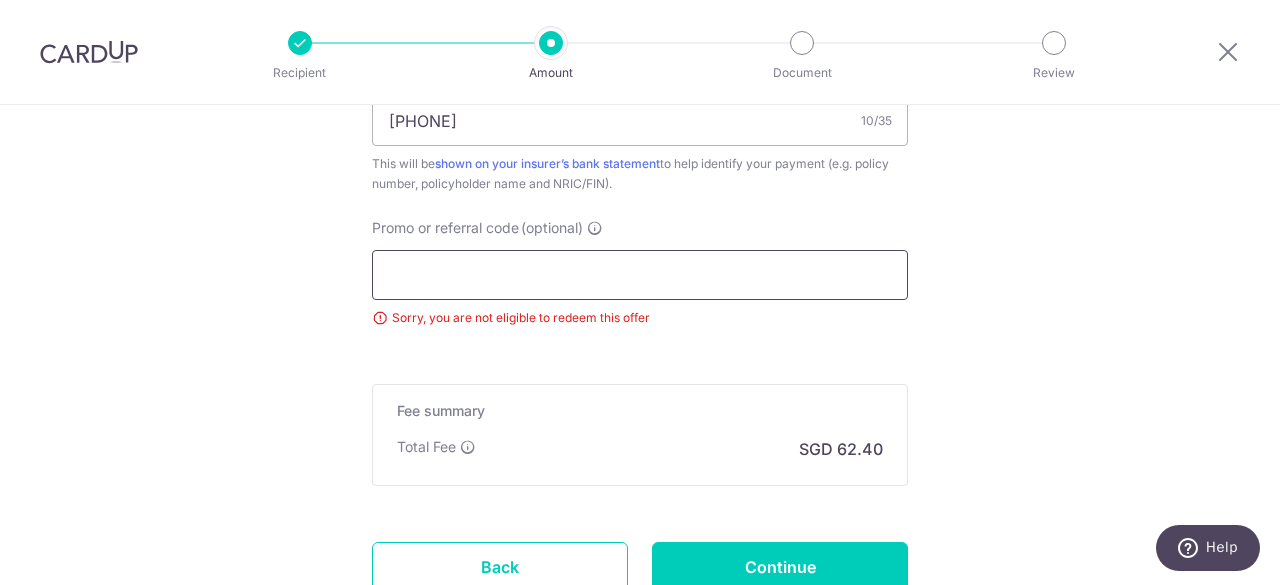 type 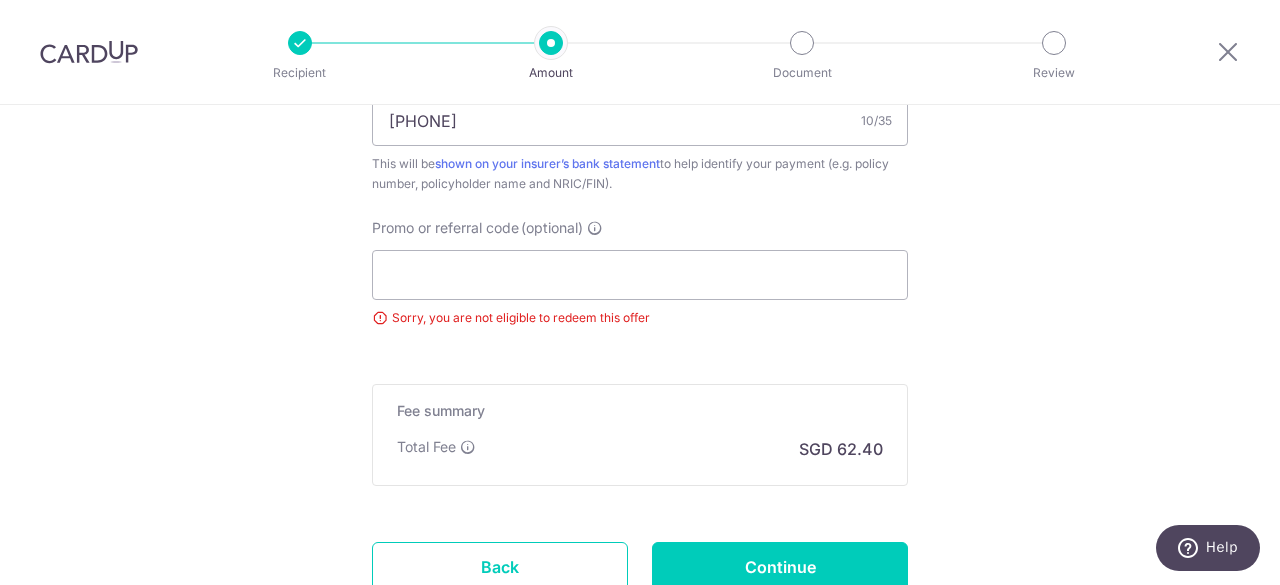 click on "Tell us more about your payment
Enter payment amount
SGD
2,400.00
2400.00
Select Card
**** 5527
Add credit card
Your Cards
**** 5527
Secure 256-bit SSL
Text
New card details
Card
Secure 256-bit SSL" at bounding box center [640, -177] 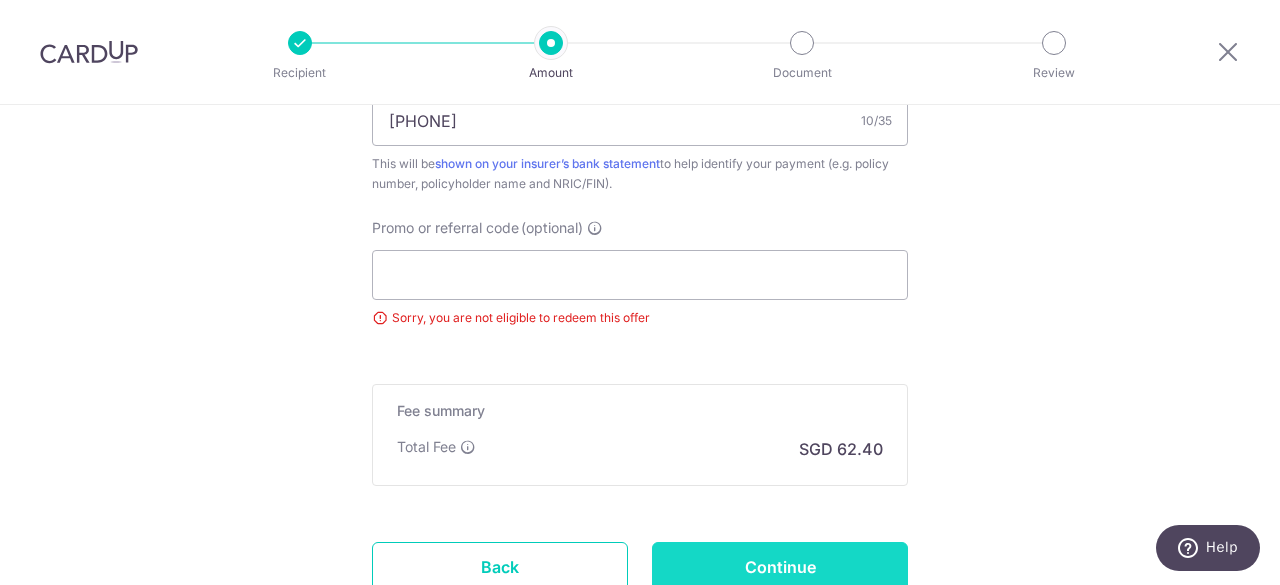click on "Continue" at bounding box center (780, 567) 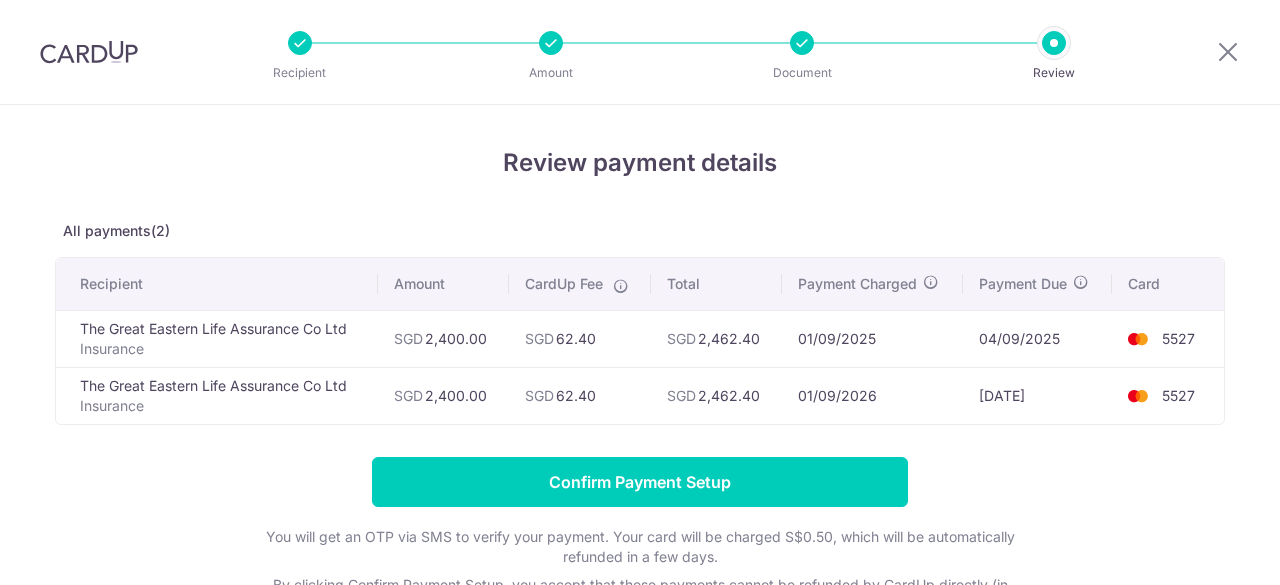 scroll, scrollTop: 0, scrollLeft: 0, axis: both 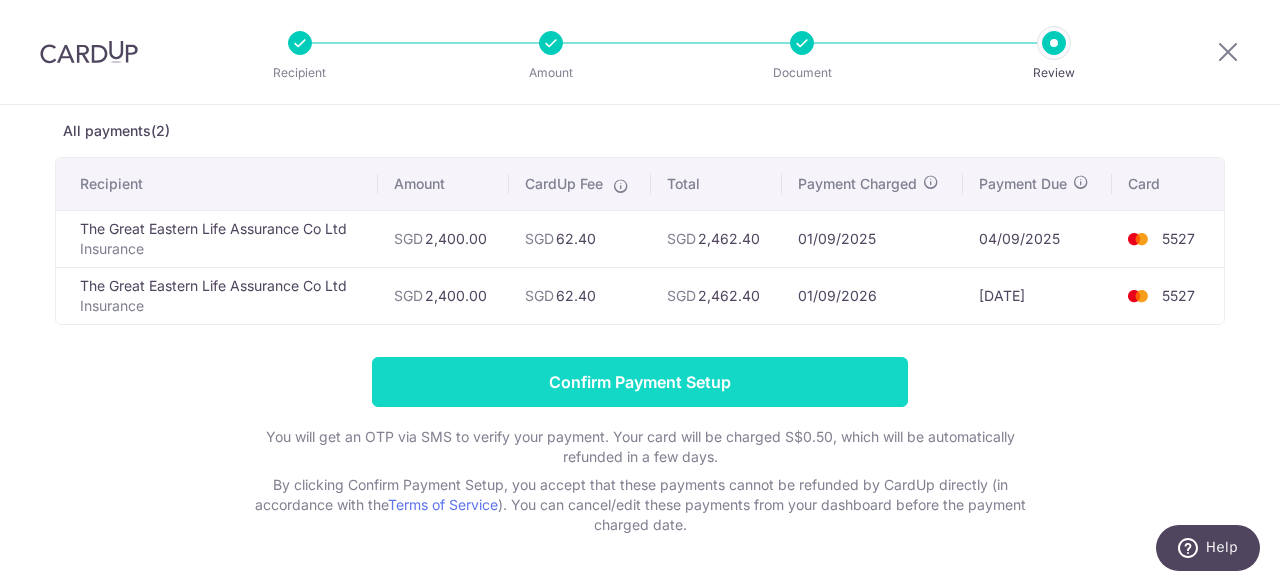 click on "Confirm Payment Setup" at bounding box center (640, 382) 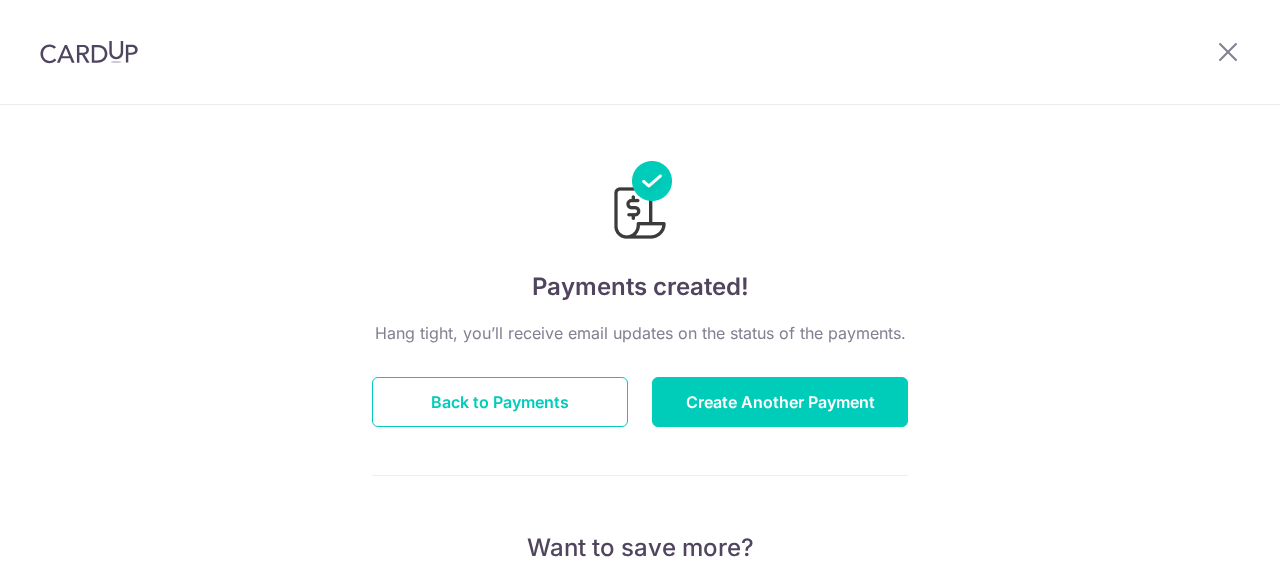 scroll, scrollTop: 0, scrollLeft: 0, axis: both 